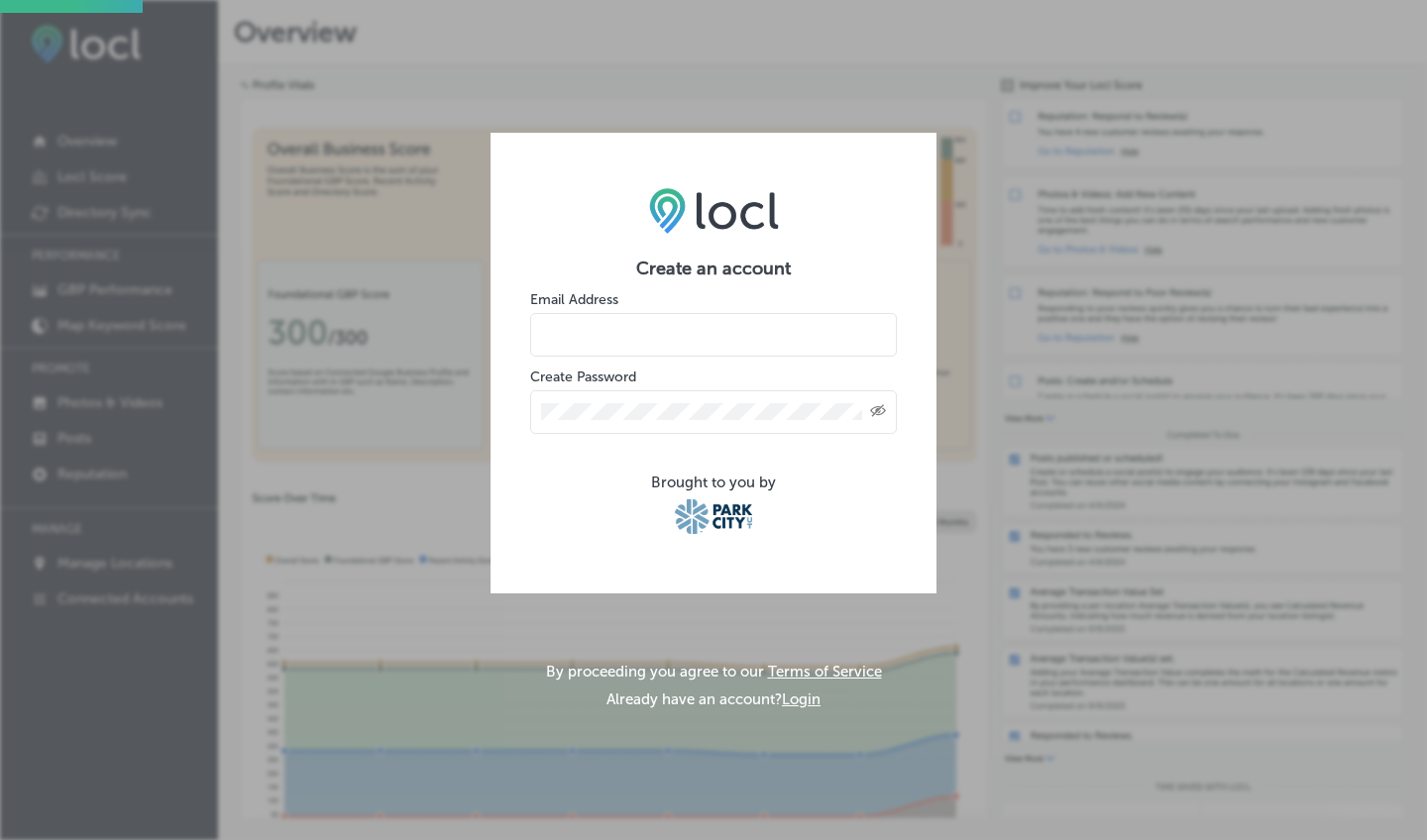 scroll, scrollTop: 0, scrollLeft: 0, axis: both 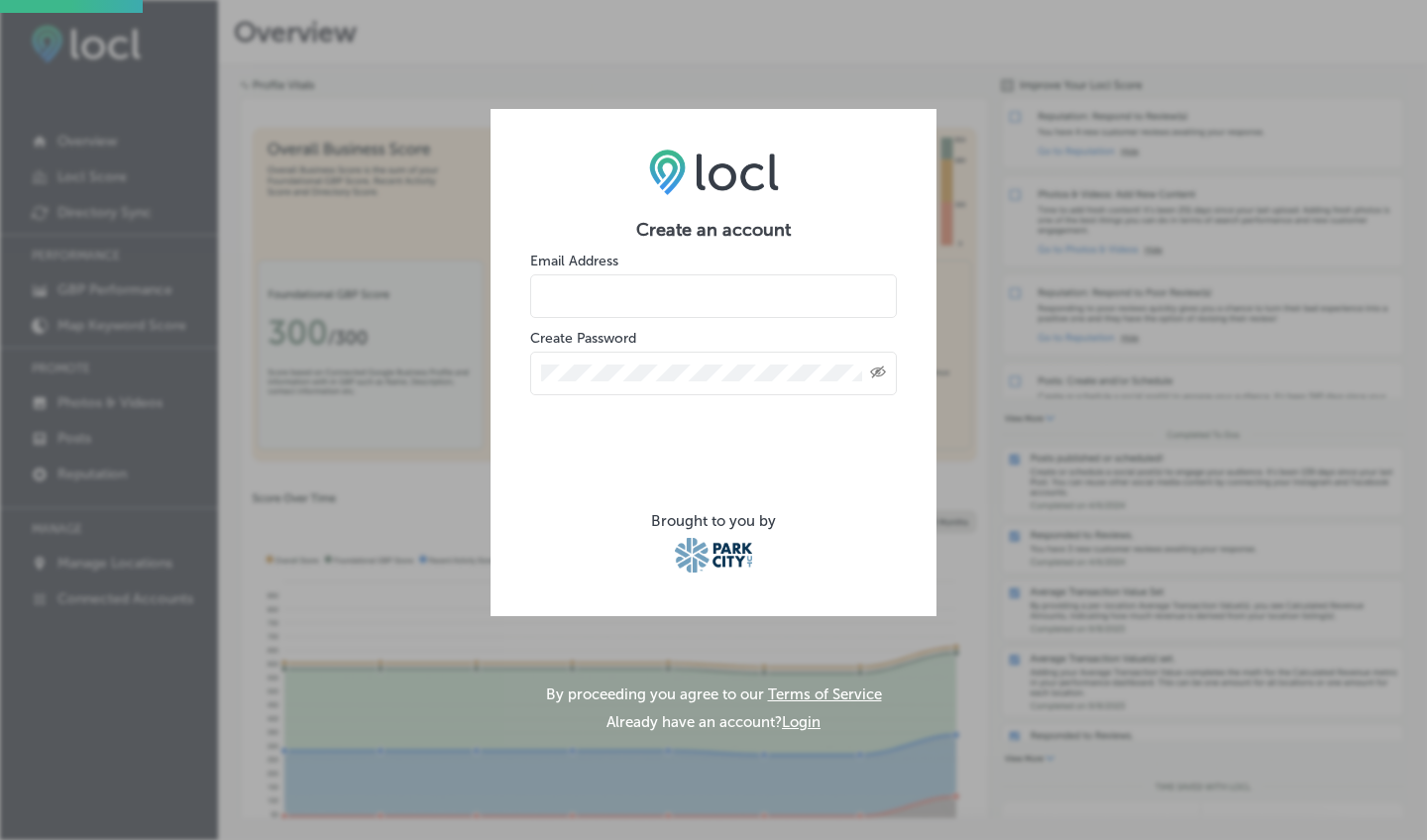 click at bounding box center (714, 296) 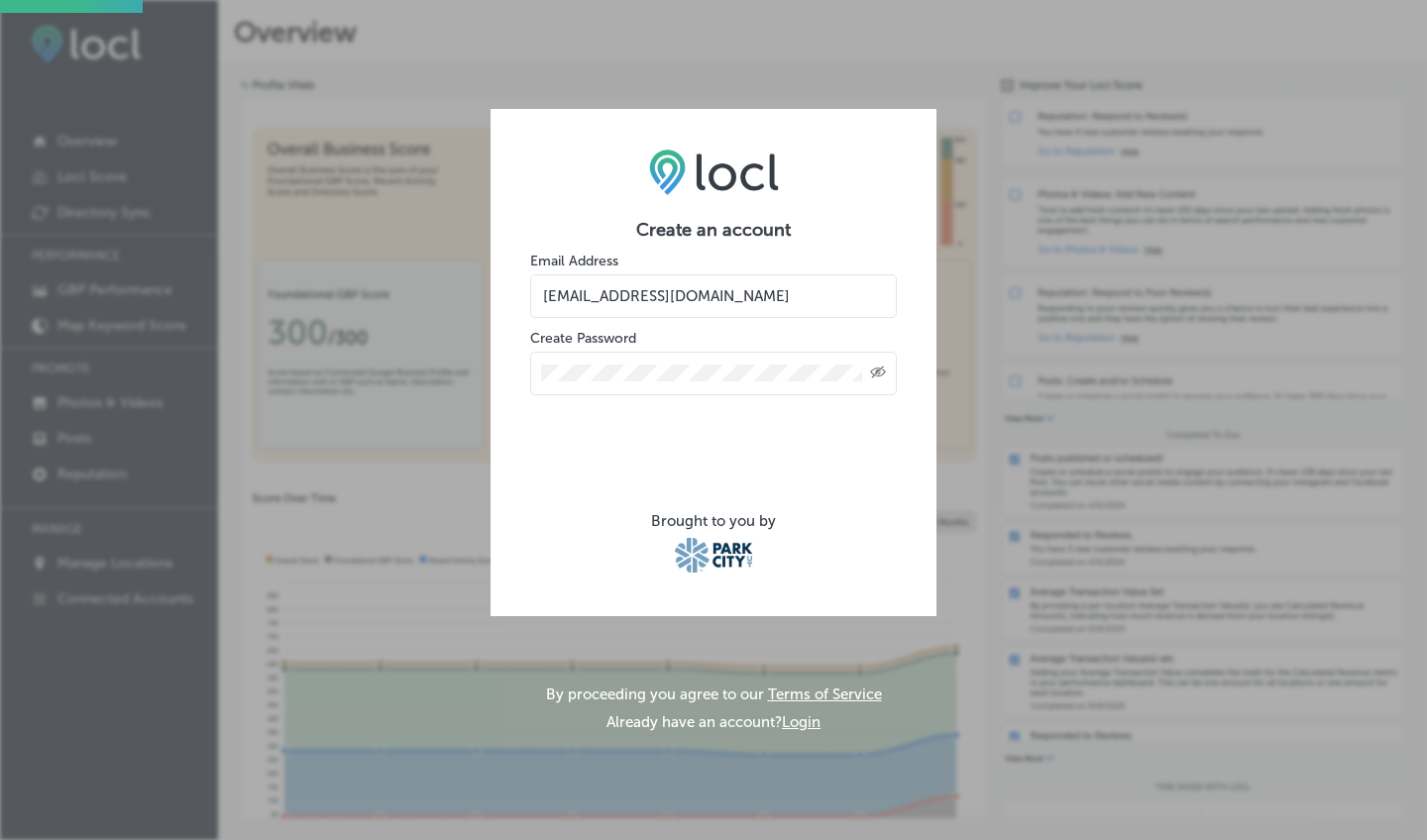 click 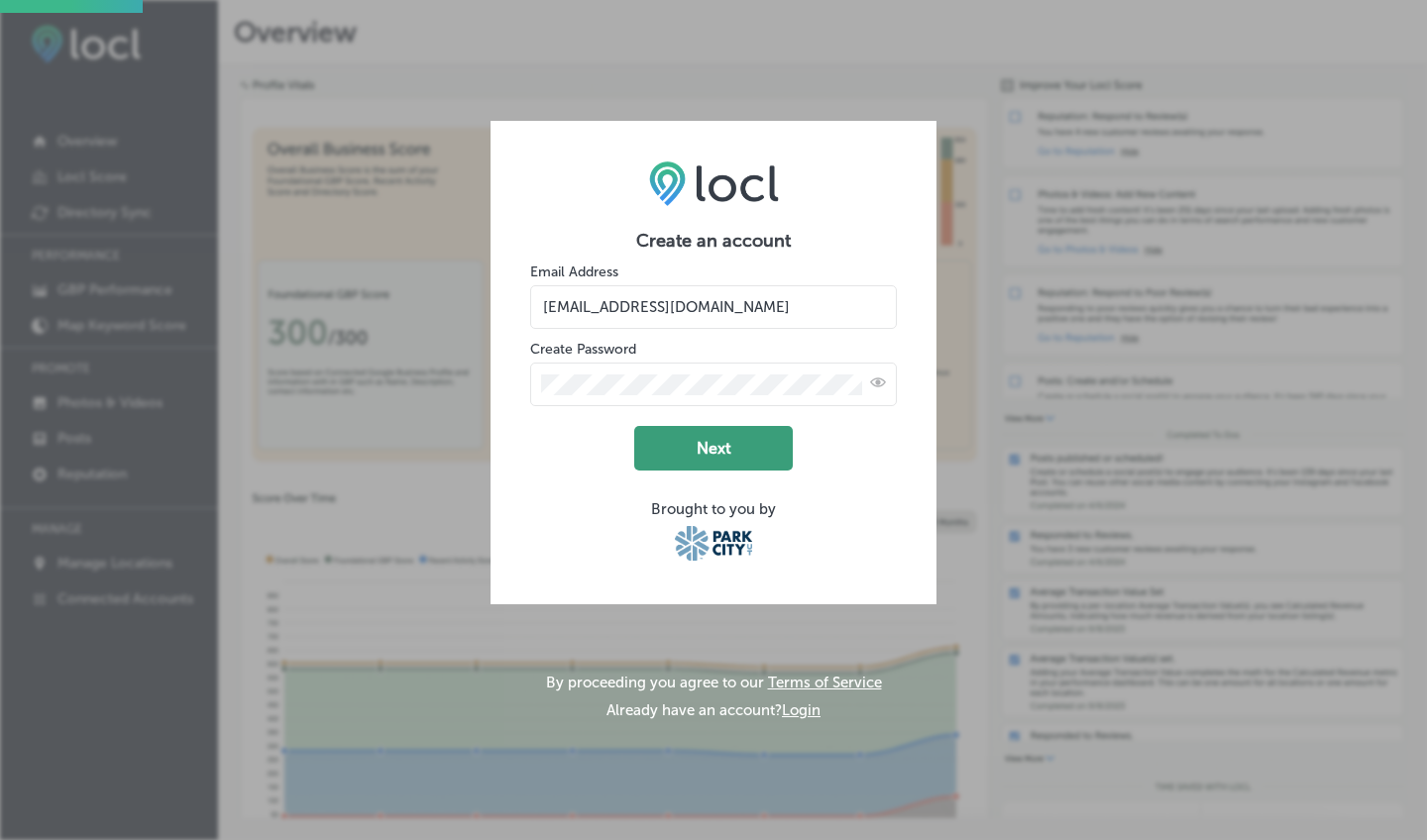 click on "Next" 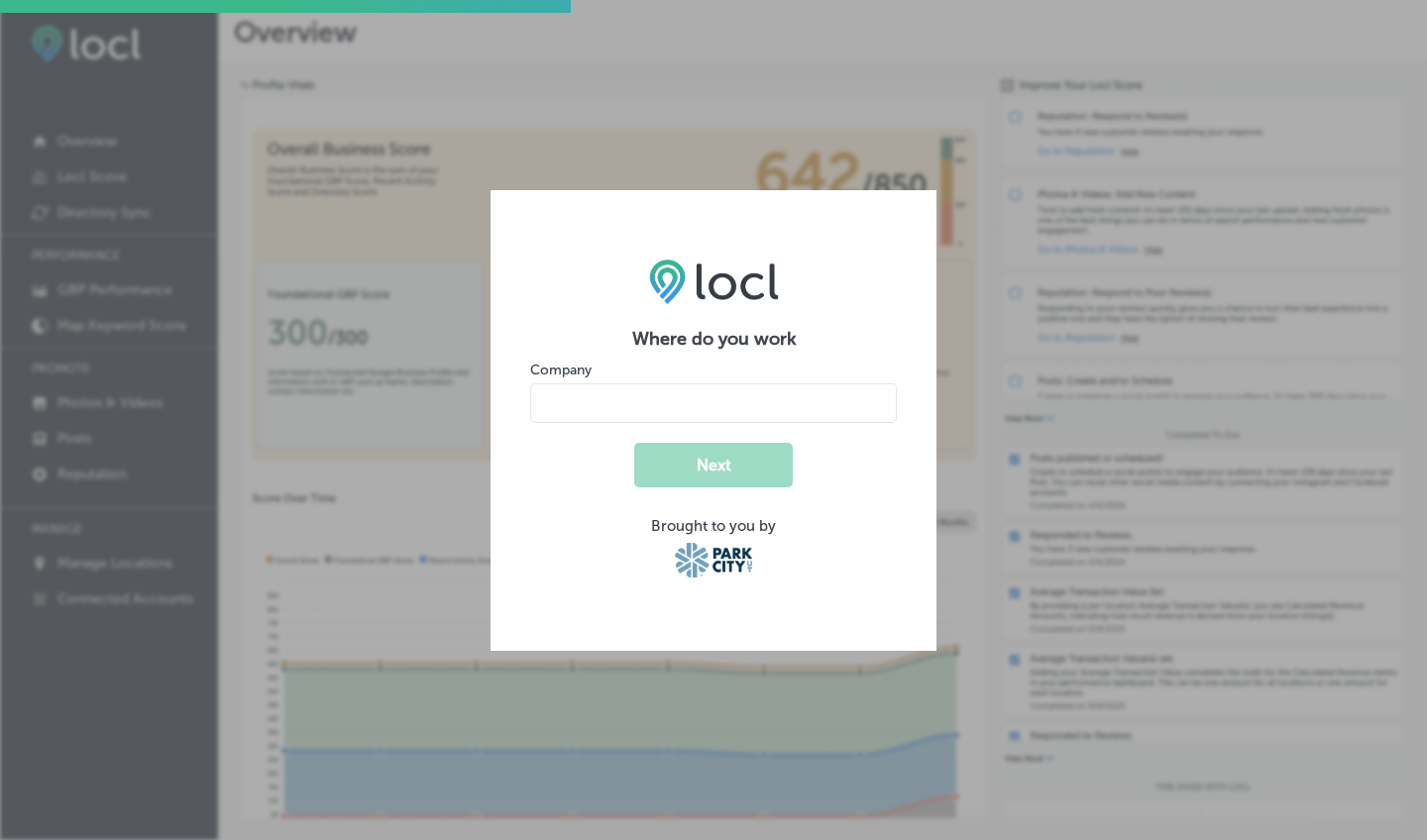 click at bounding box center [714, 403] 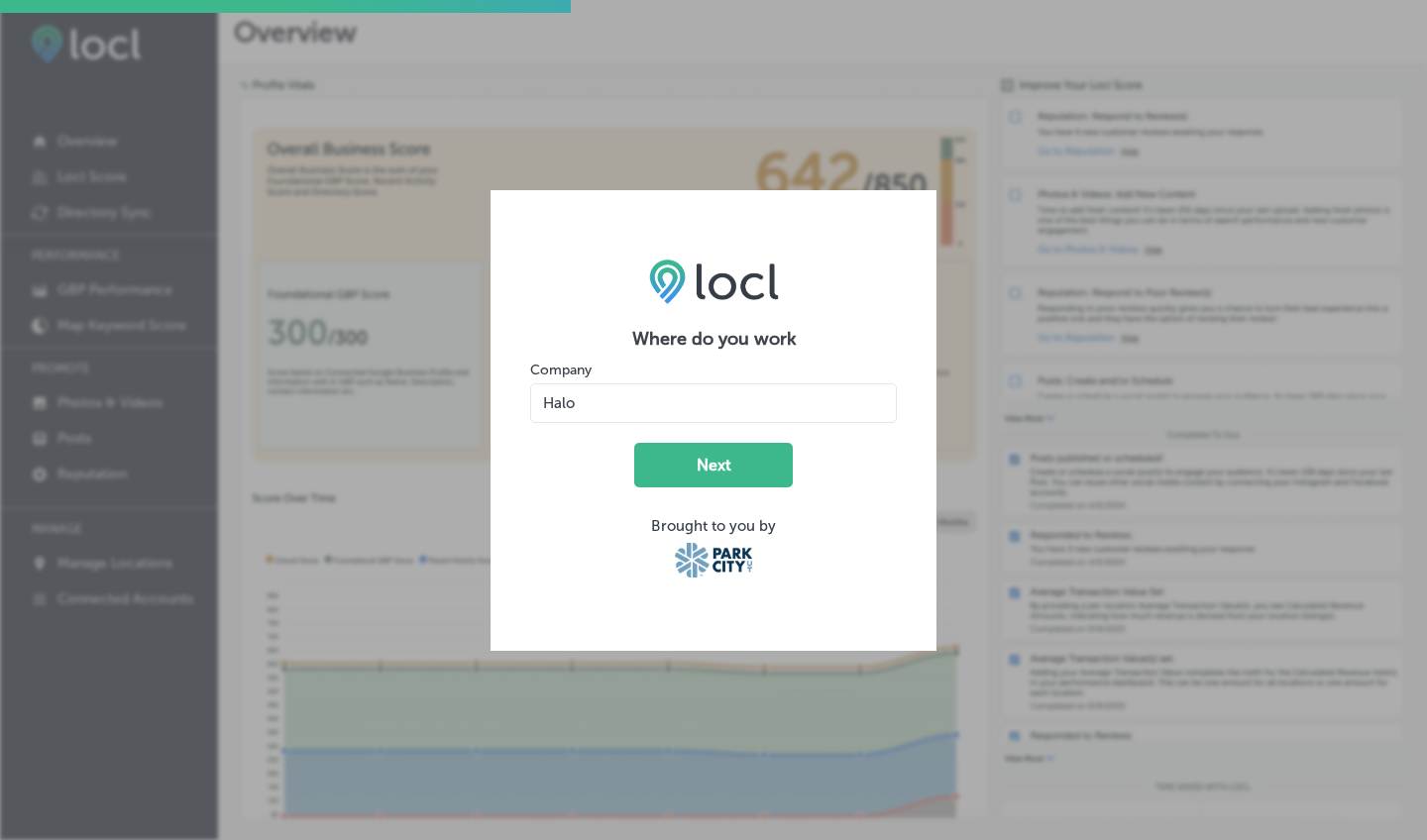 type on "Halo Massage" 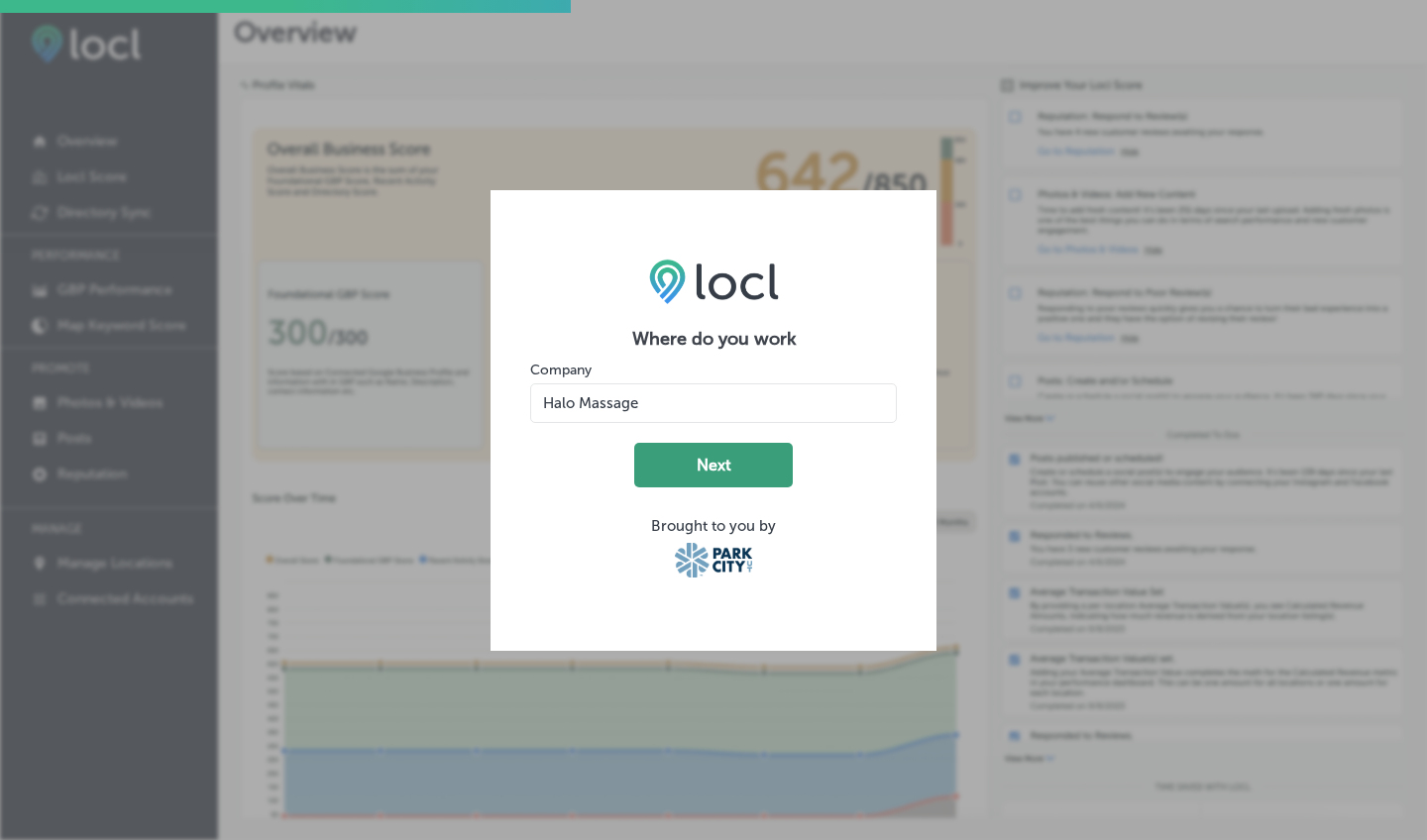 click on "Next" 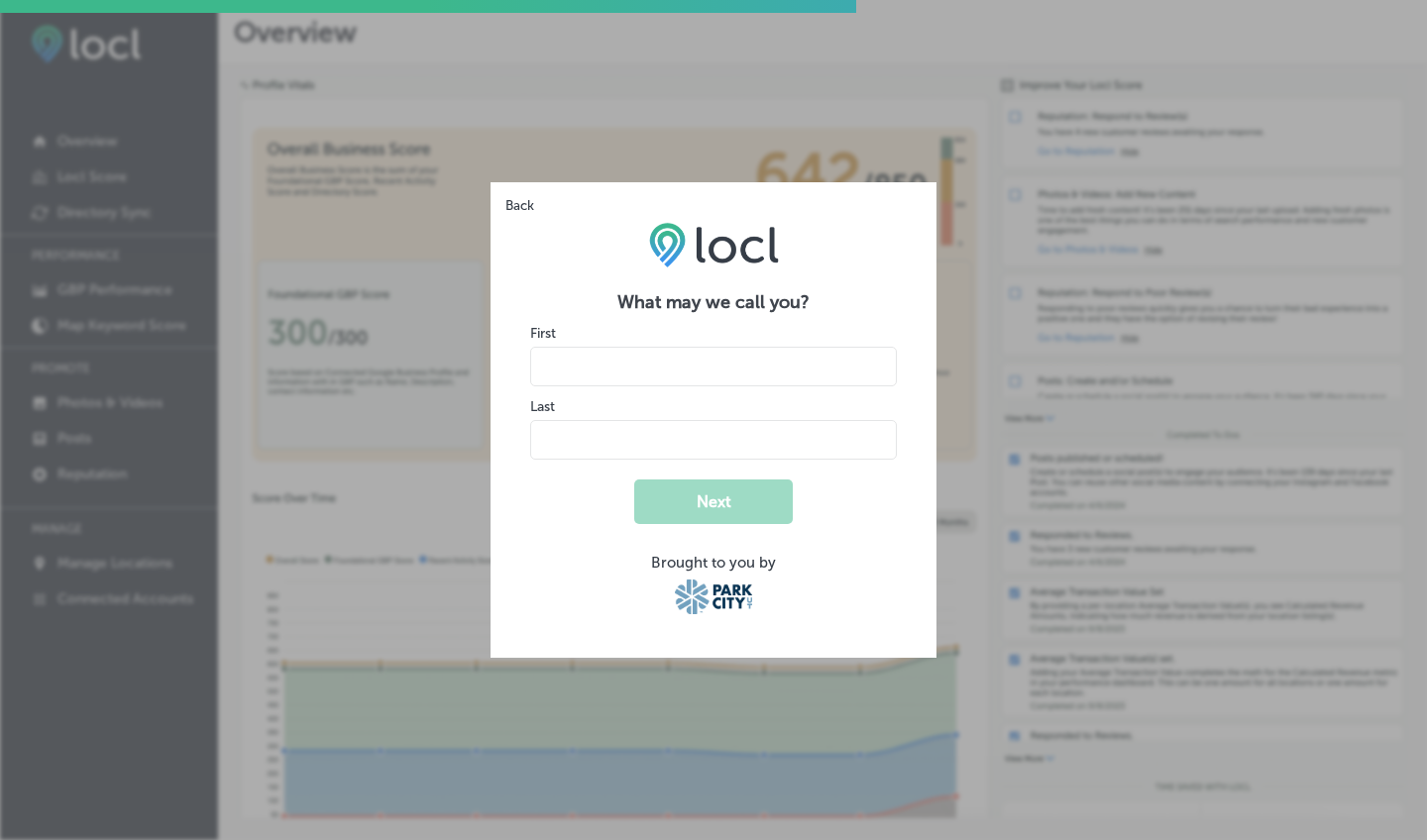 click at bounding box center [714, 367] 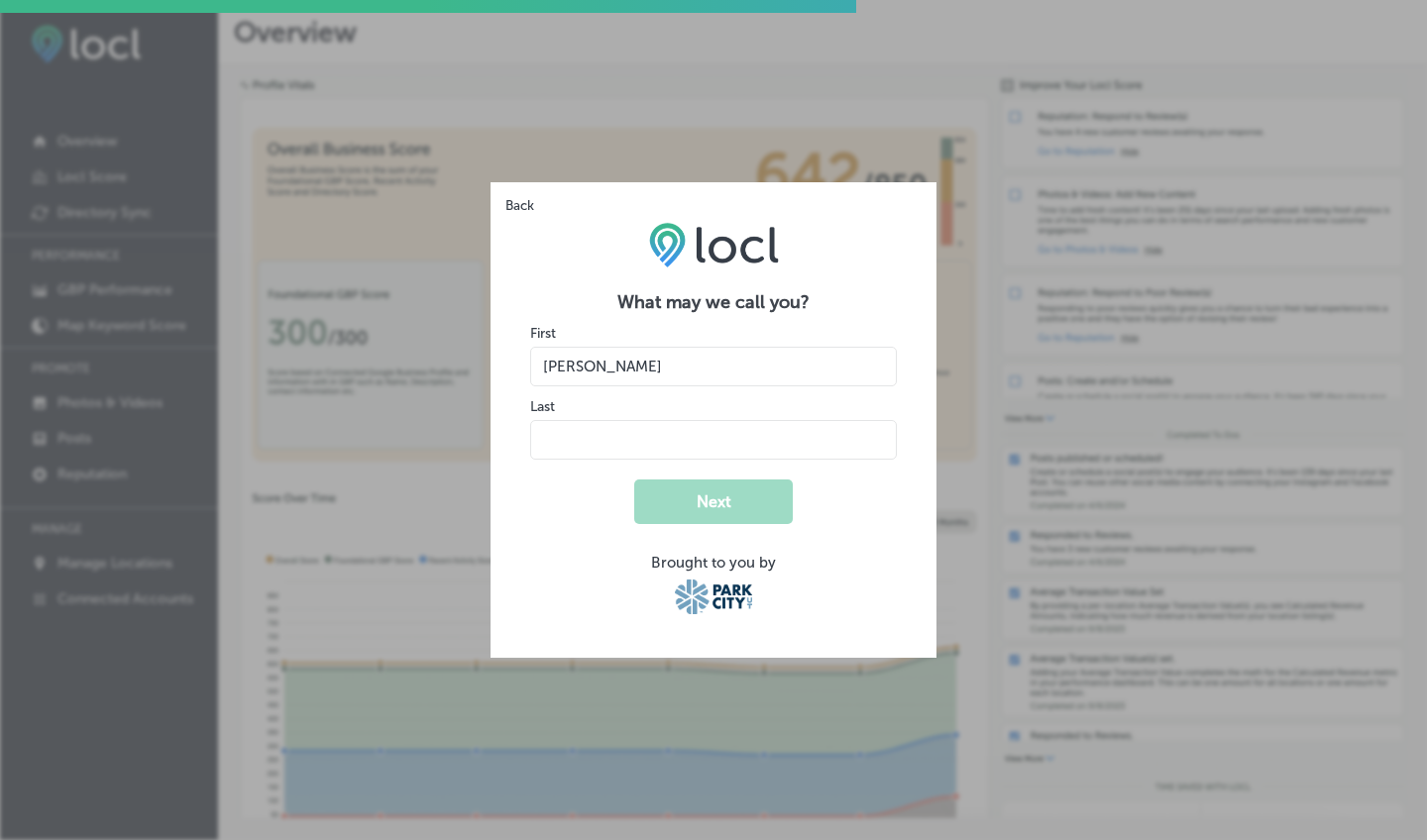 type on "Troy" 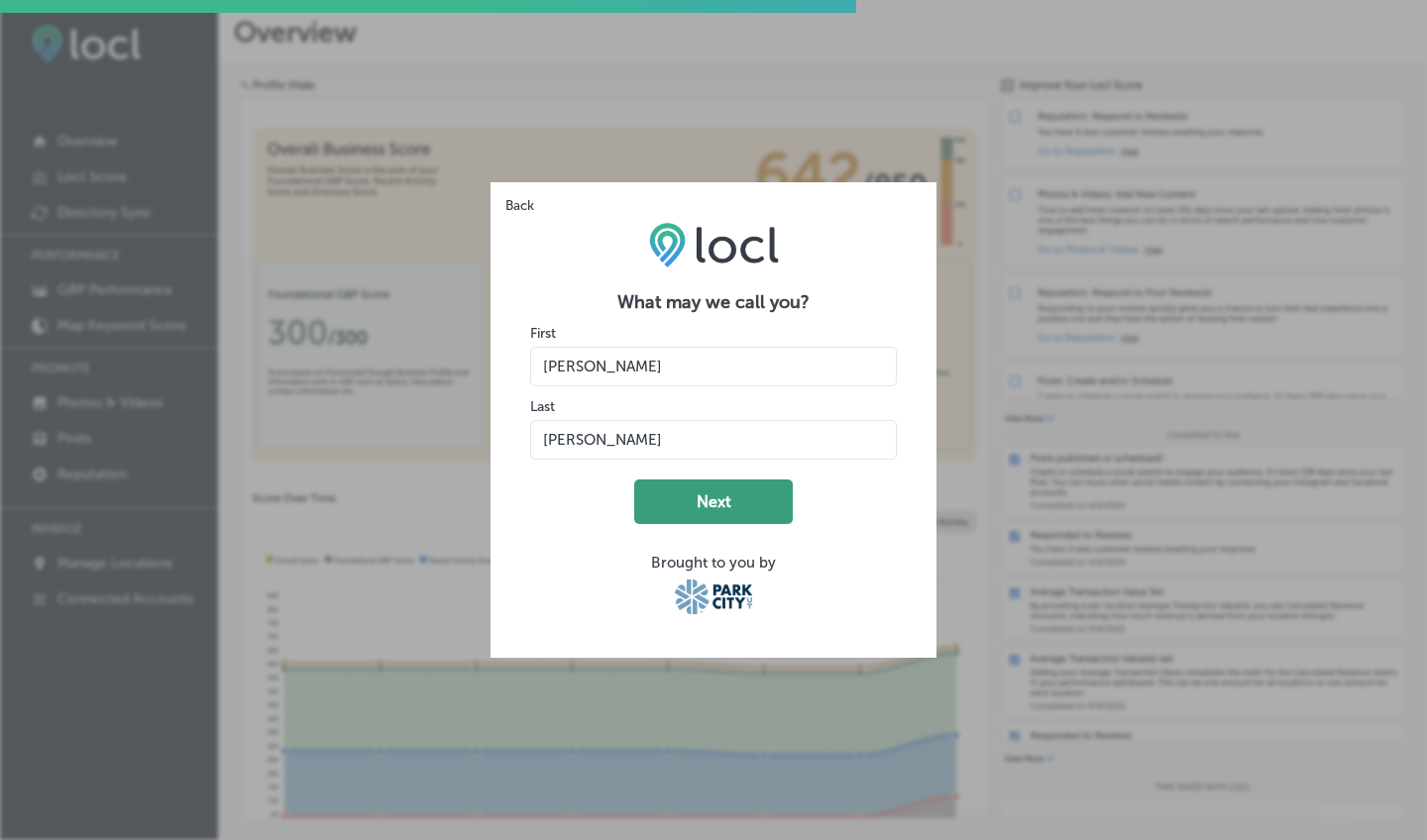 type on "Halowell" 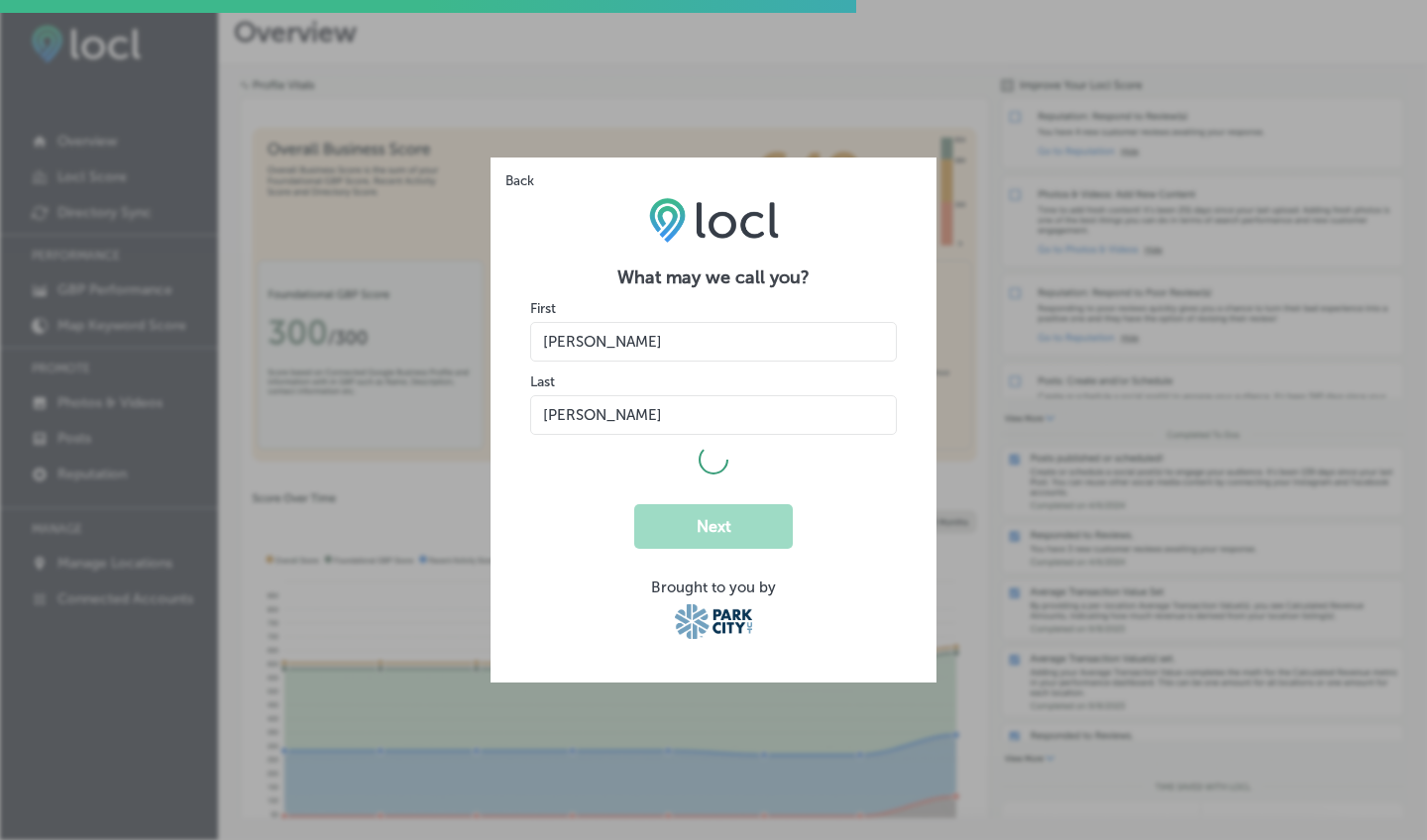 select on "US" 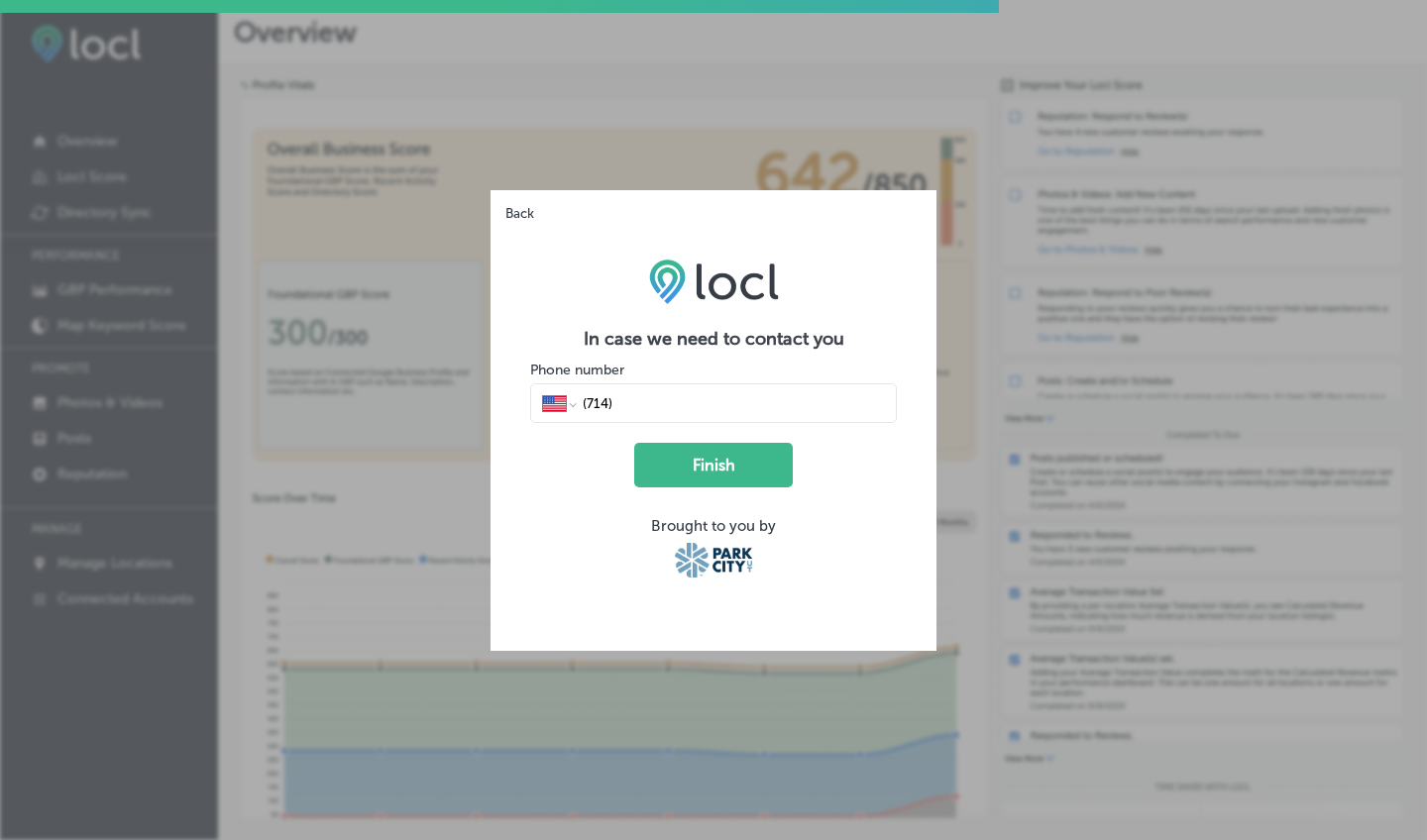 type on "(714) 287-2159" 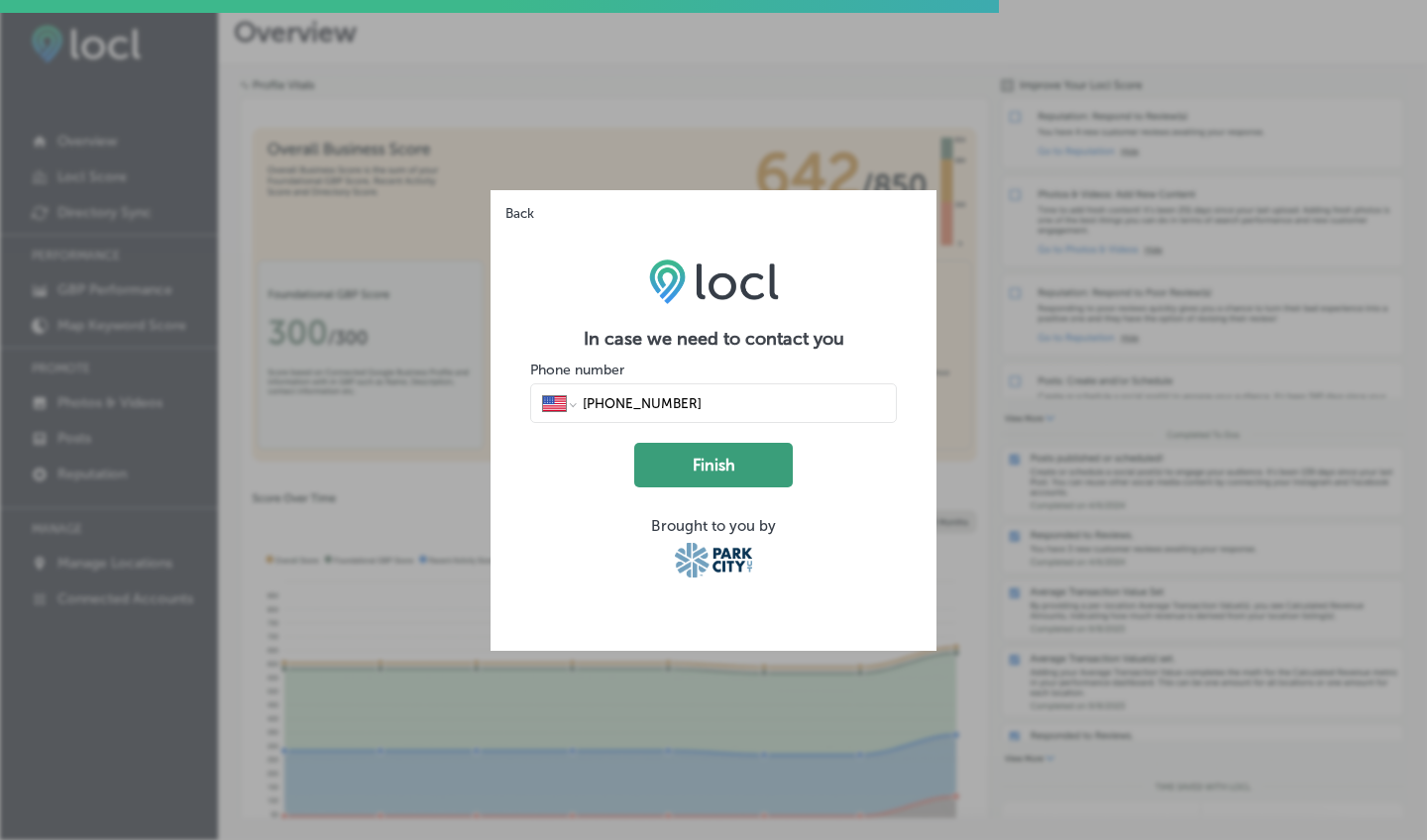click on "Finish" 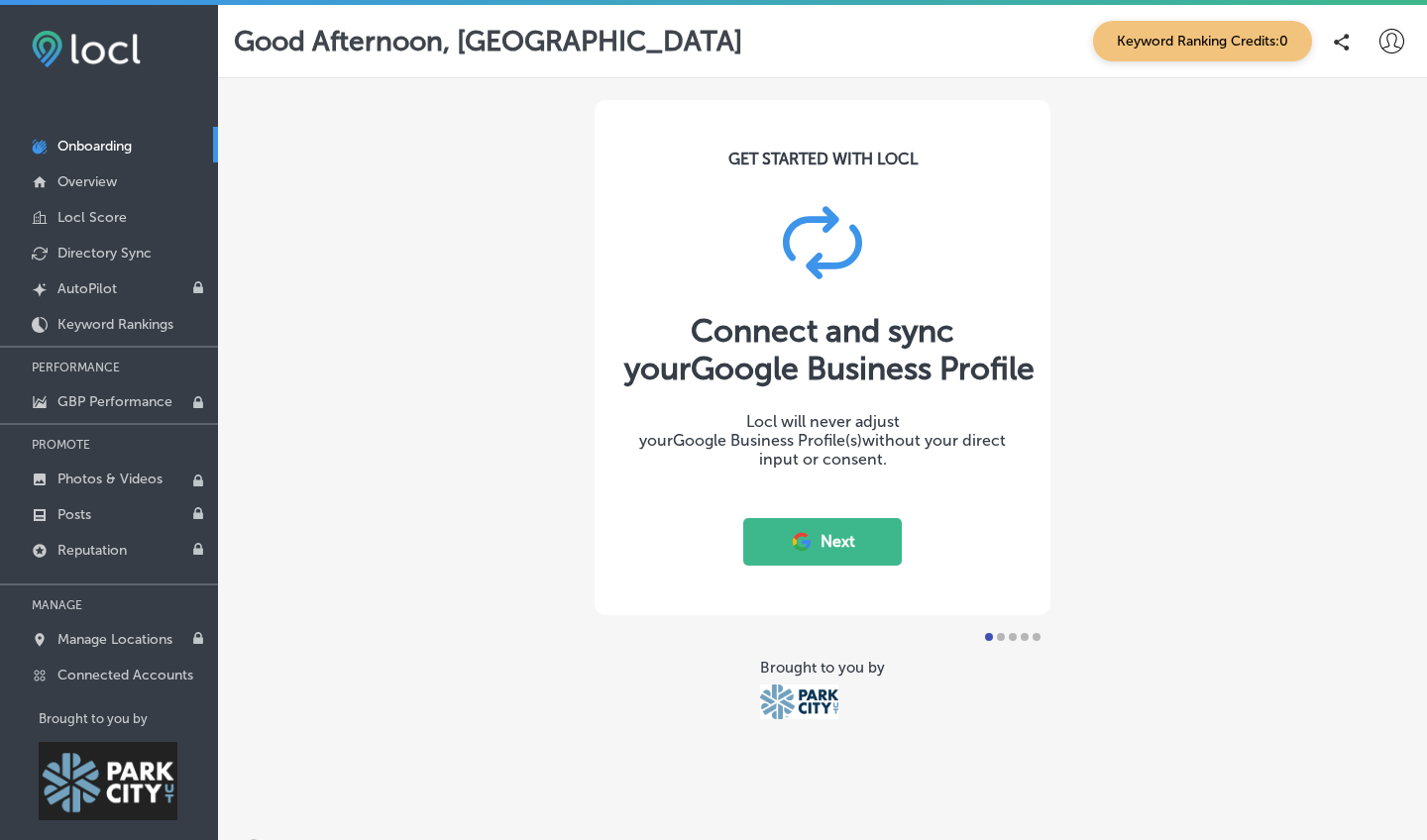 click on "Next" at bounding box center [823, 542] 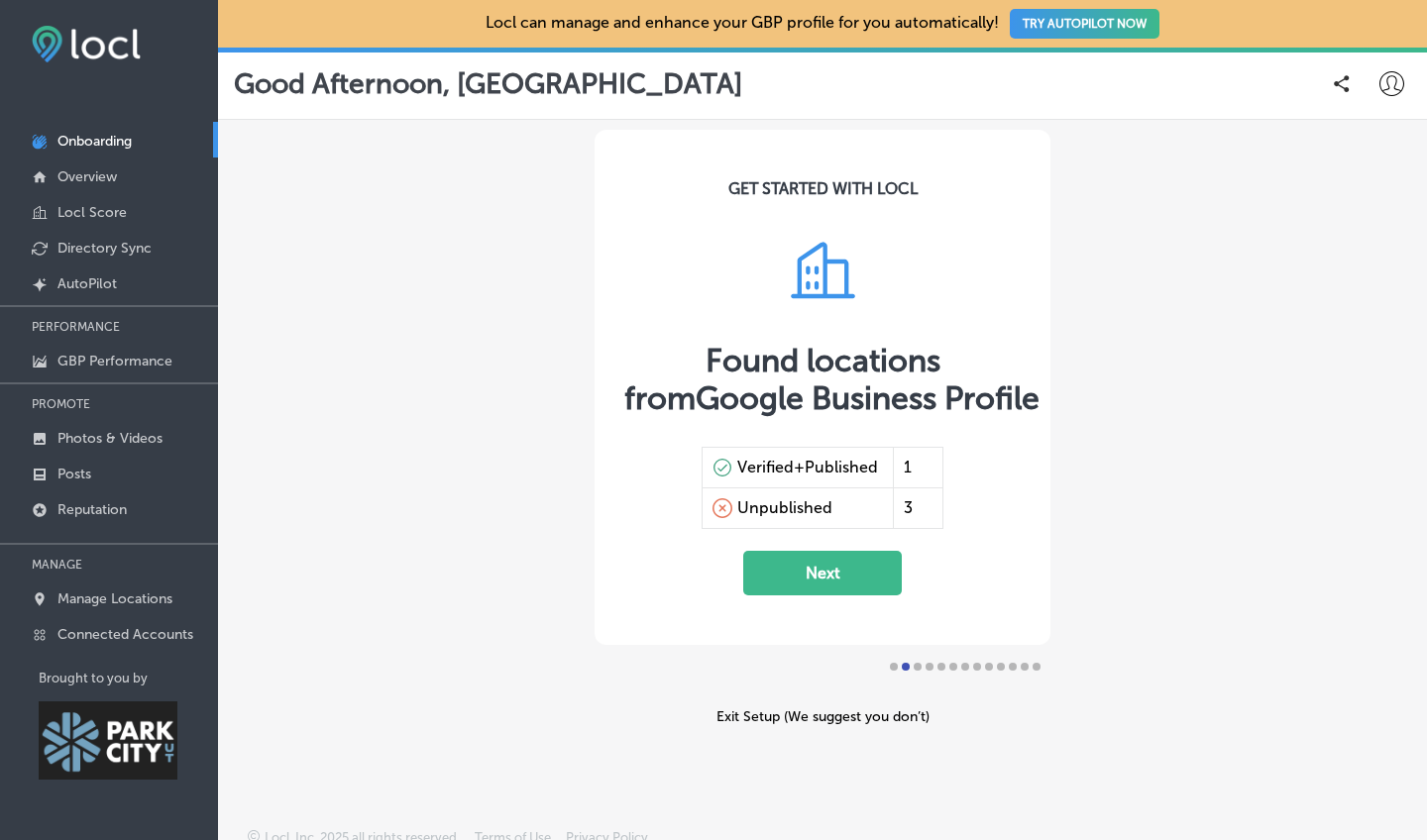 scroll, scrollTop: 0, scrollLeft: 0, axis: both 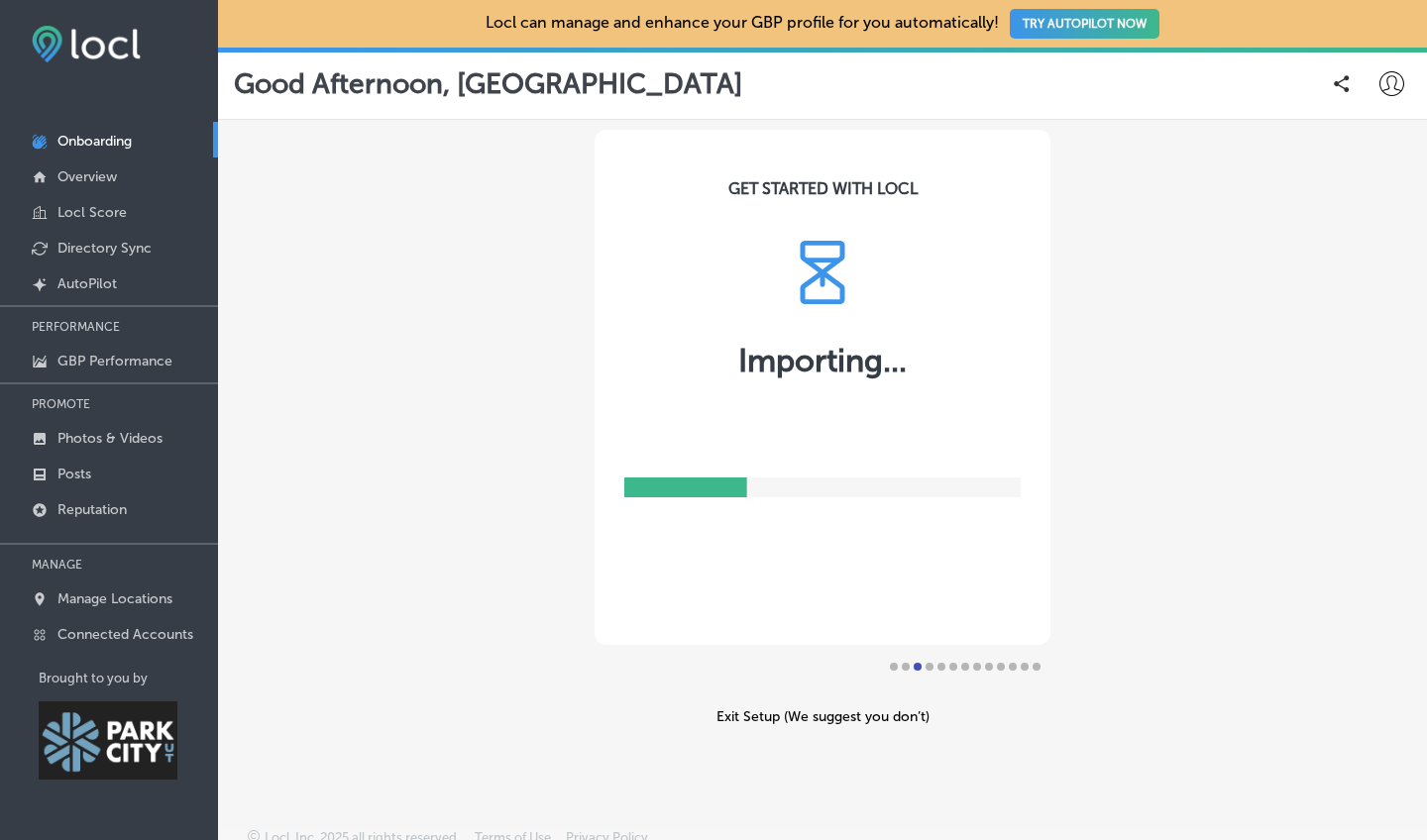 click on "GET STARTED WITH LOCL
Importing..." at bounding box center [823, 387] 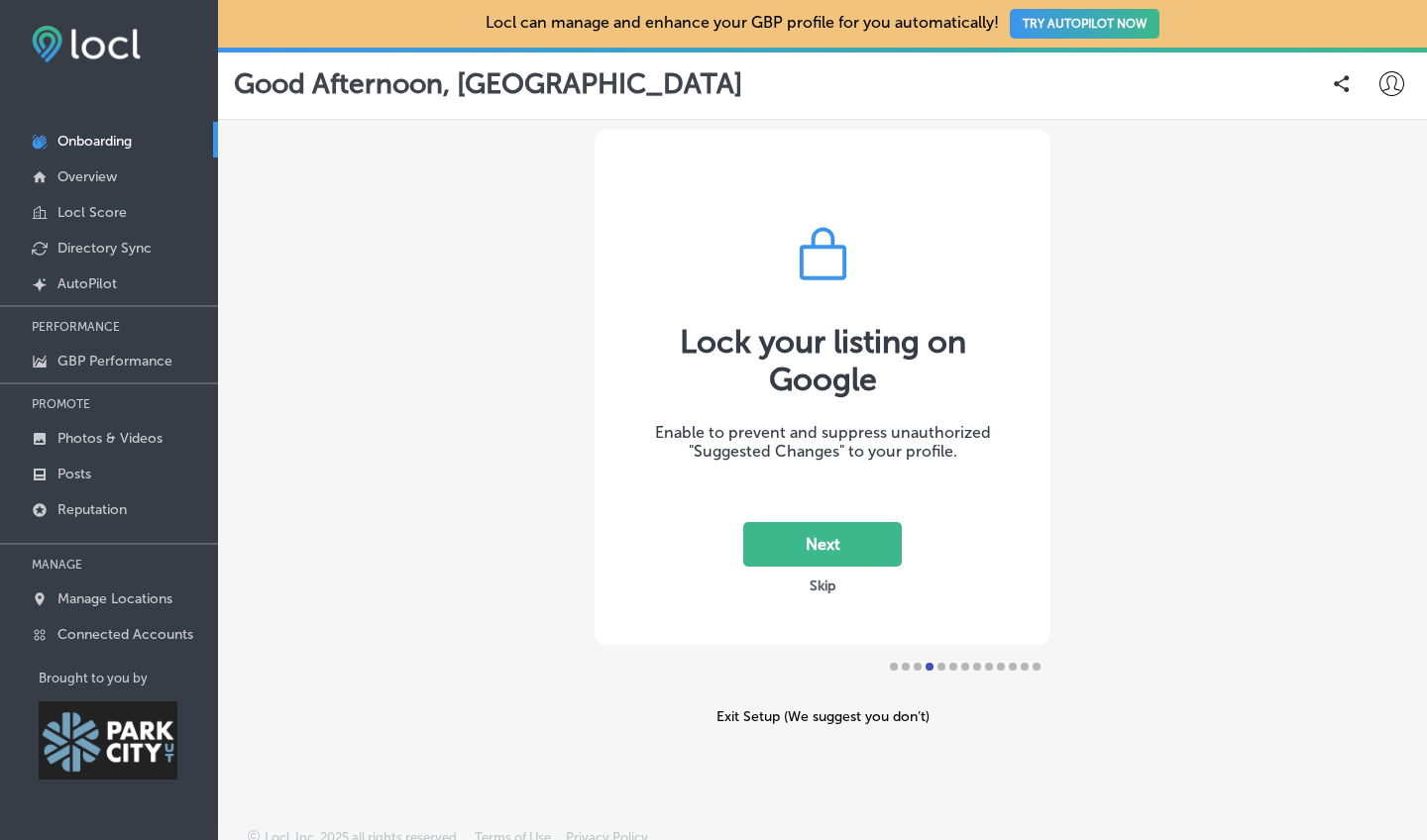 click on "Next Skip" at bounding box center [823, 559] 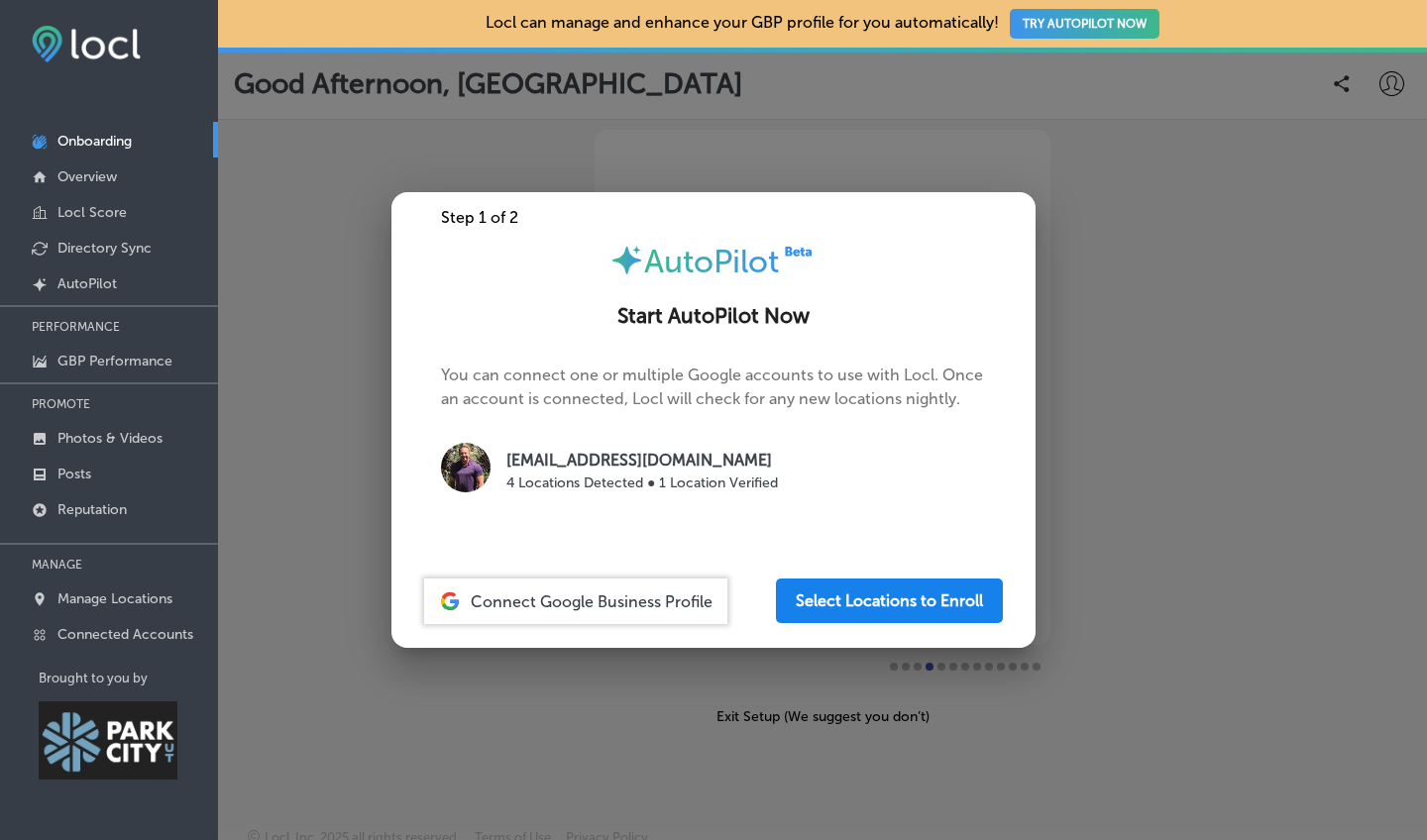 click on "Select Locations to Enroll" at bounding box center (889, 600) 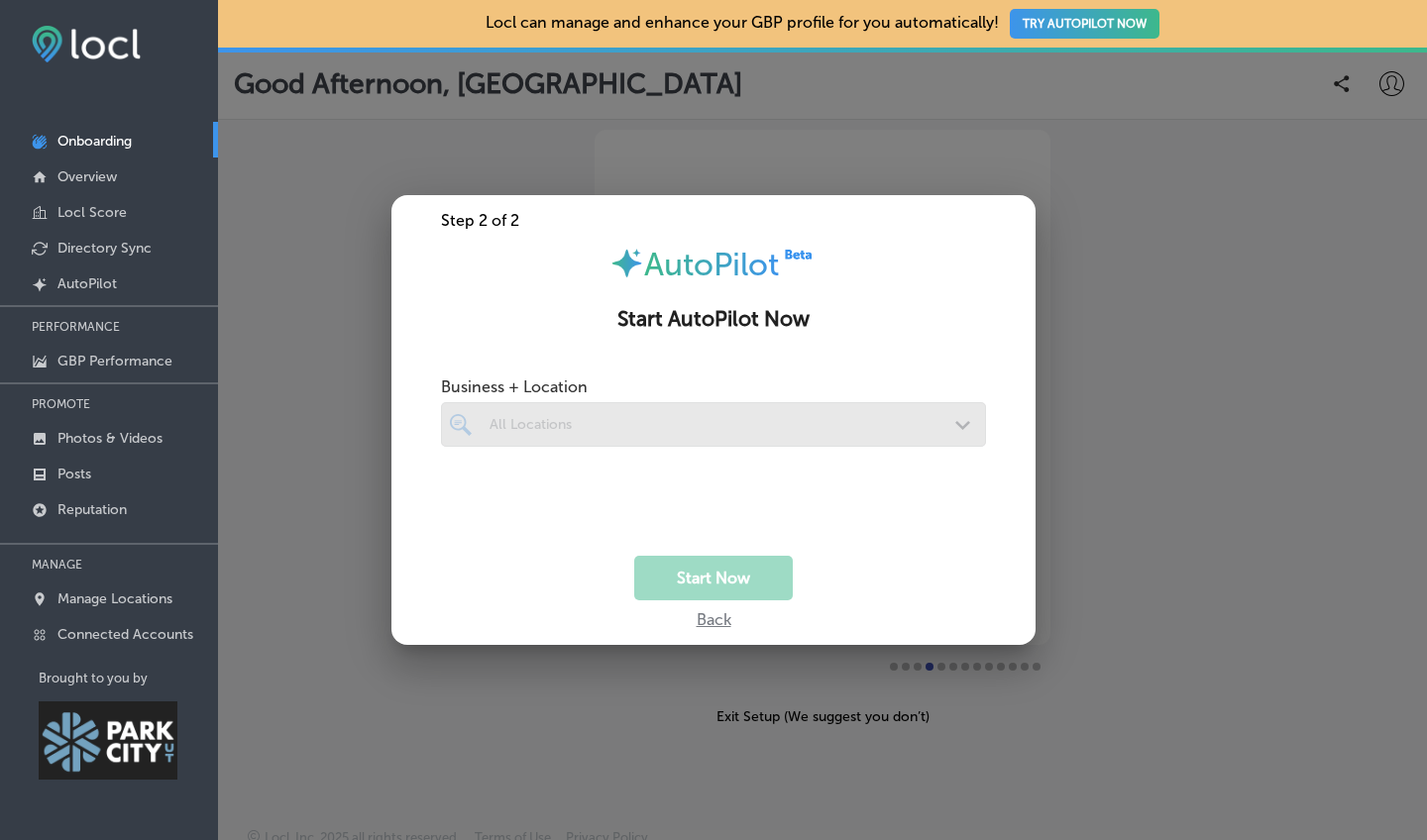 click on "Start Now" at bounding box center (714, 578) 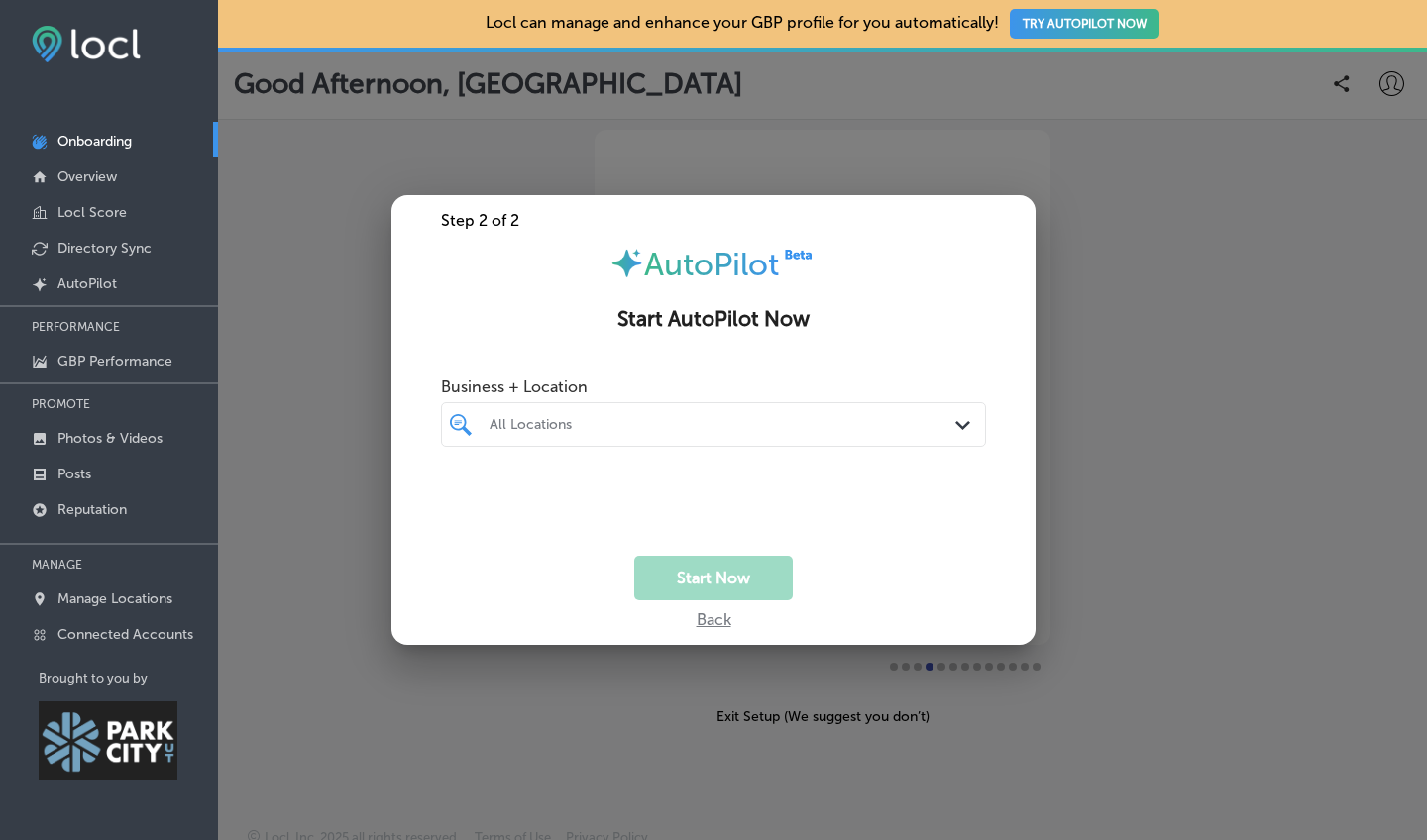 click on "Start Now" at bounding box center (714, 578) 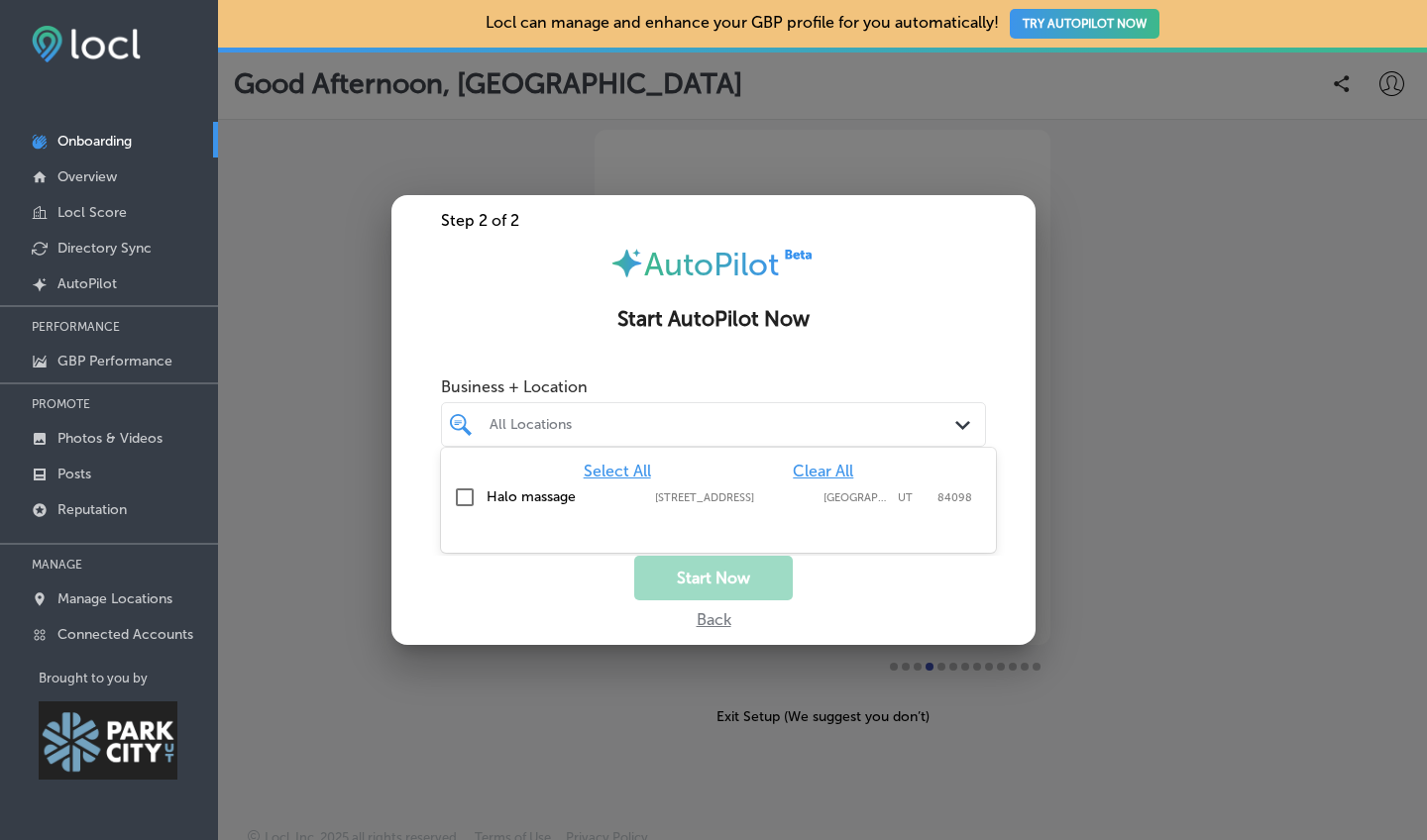 click 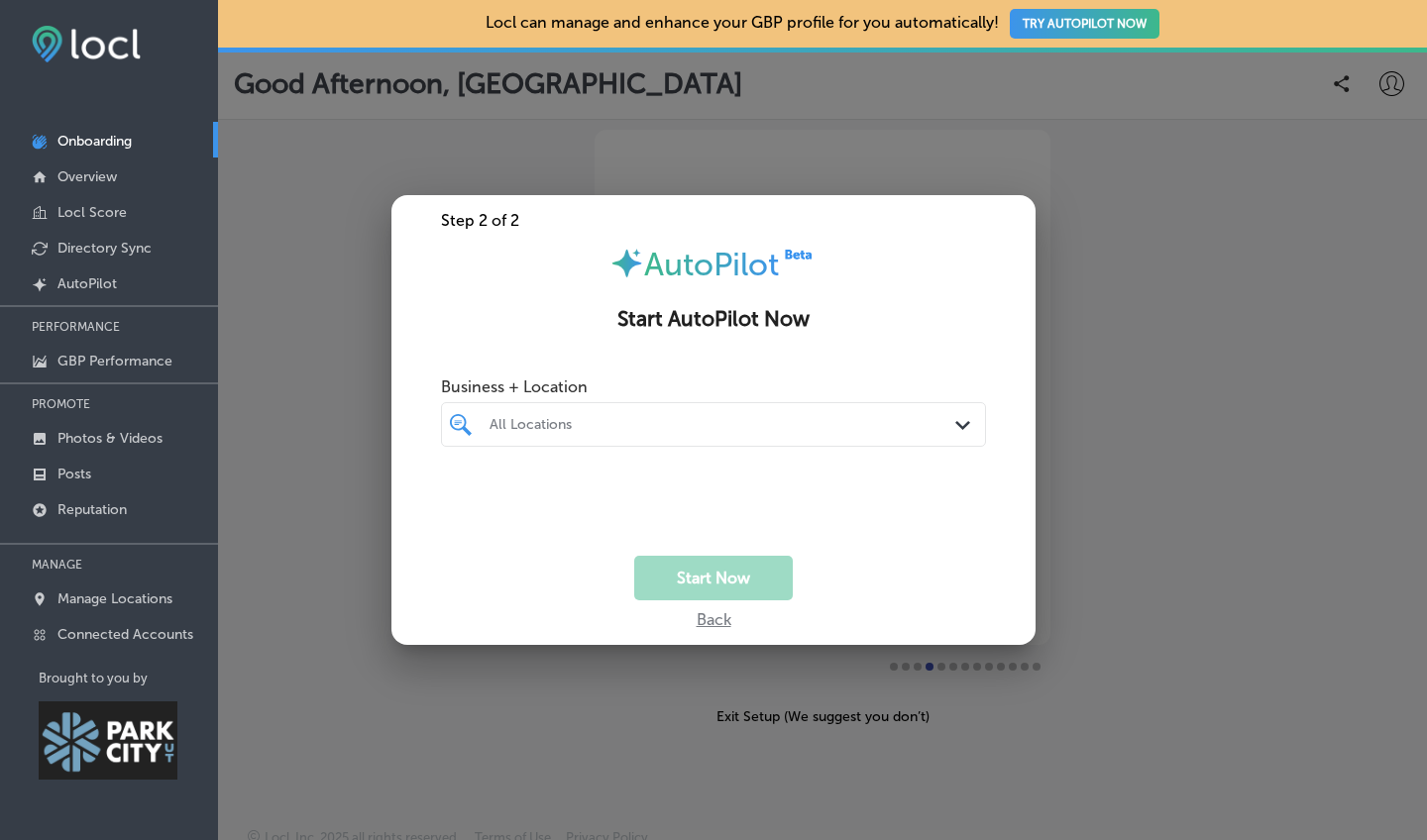 click 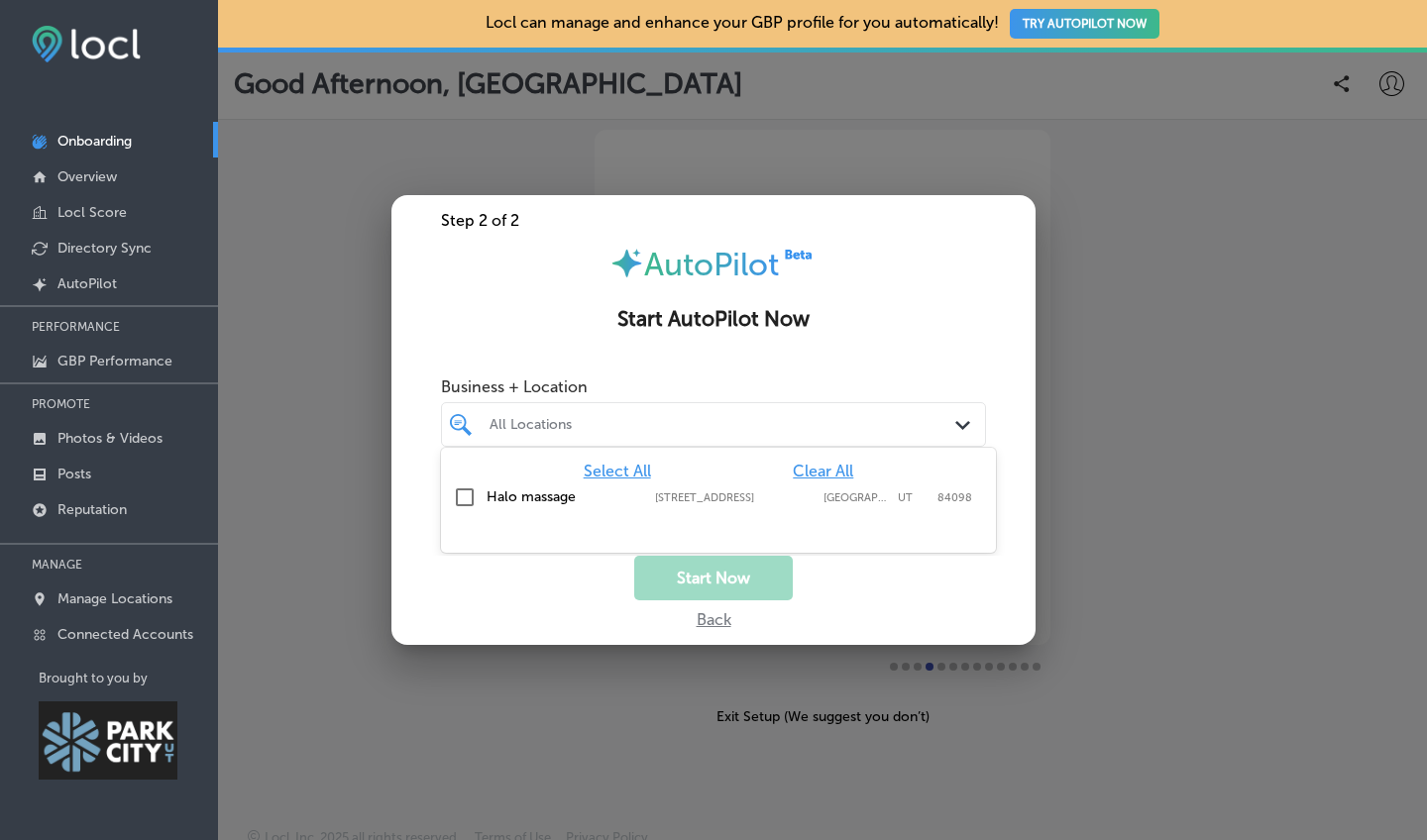 click on "All Locations" at bounding box center (723, 424) 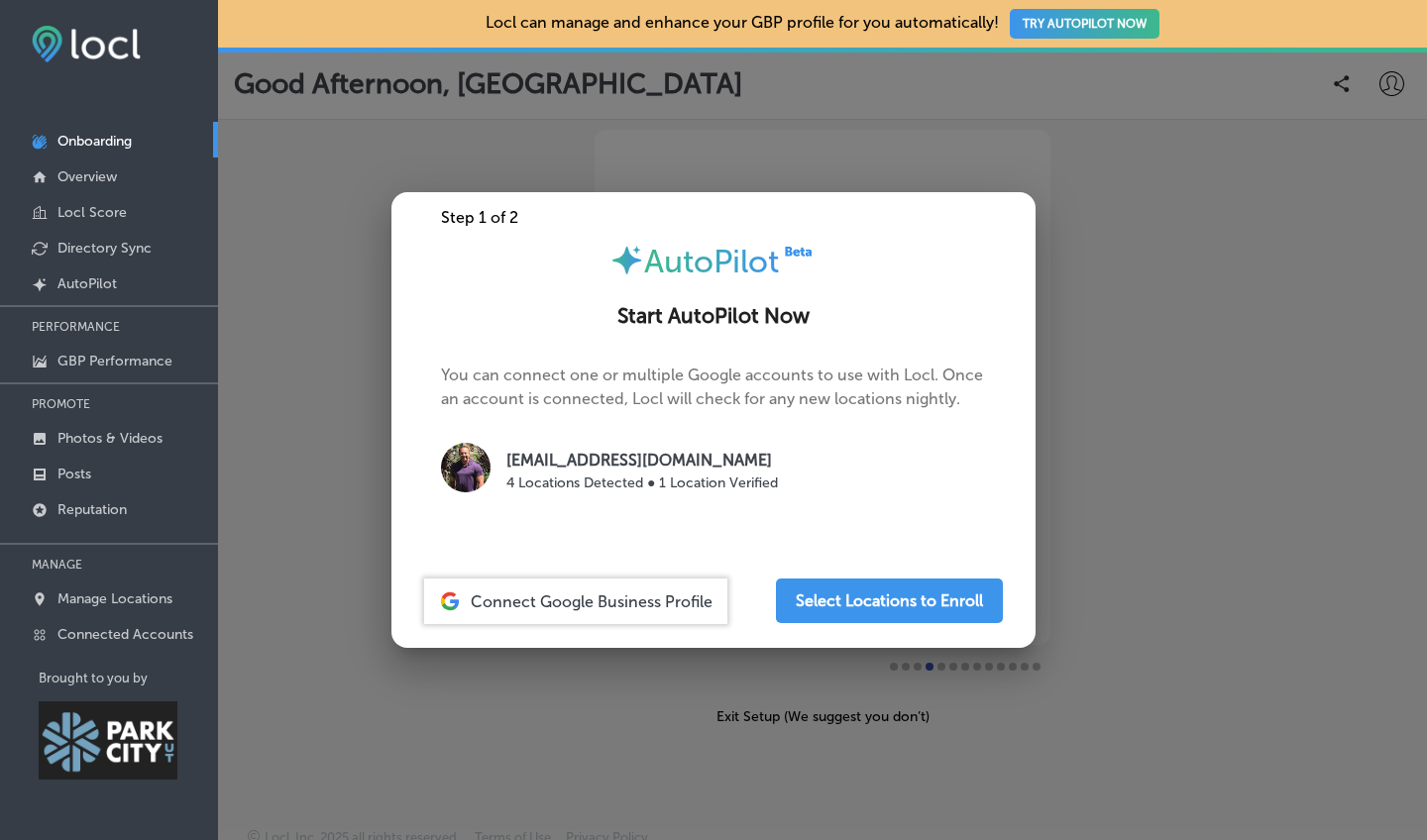 click on "You can connect one or multiple Google accounts to use with Locl. Once an account is connected, Locl will check for any new locations nightly. trhalowell@gmail.com 4 Locations Detected ● 1 Location Verified" at bounding box center [714, 439] 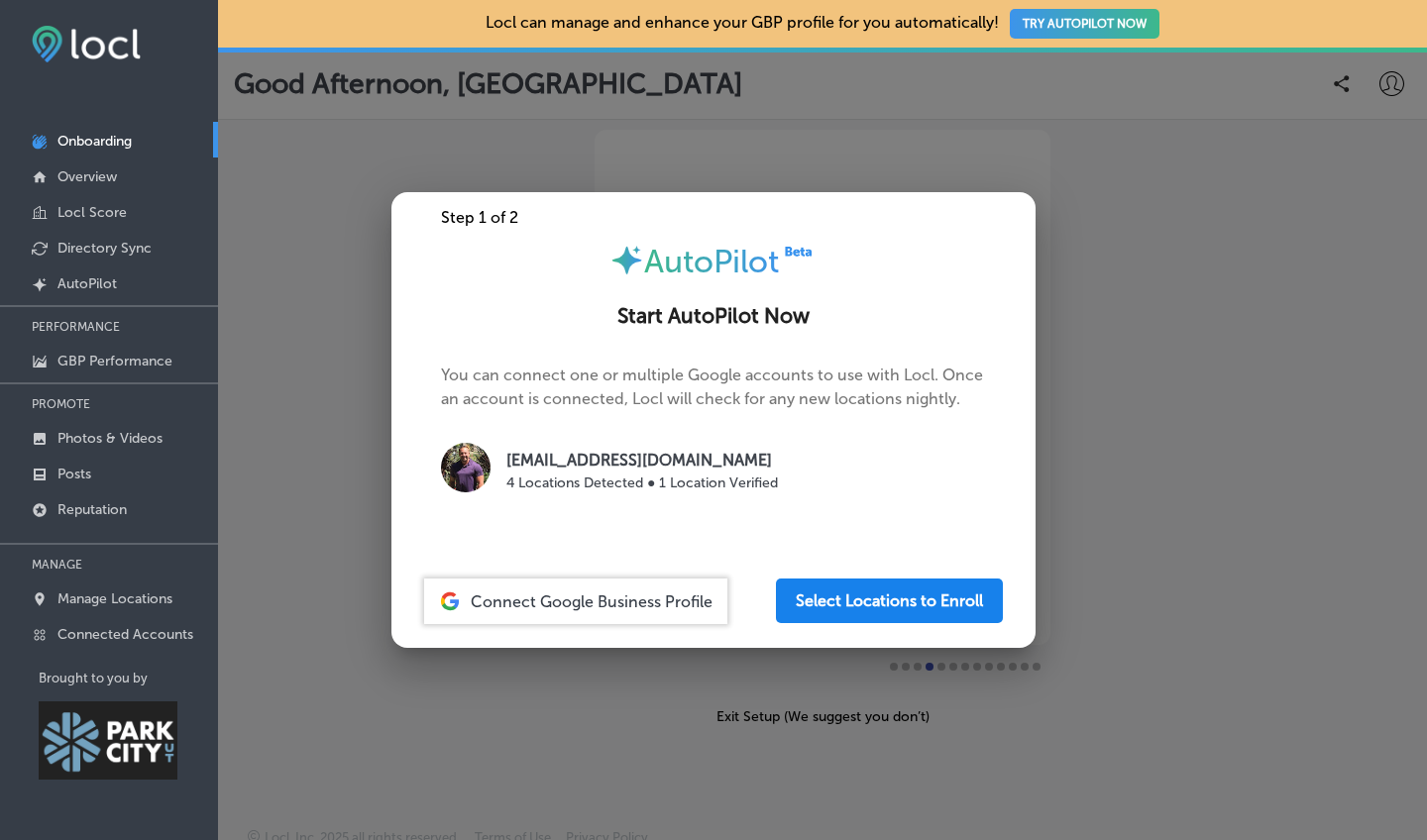click on "Select Locations to Enroll" at bounding box center (889, 600) 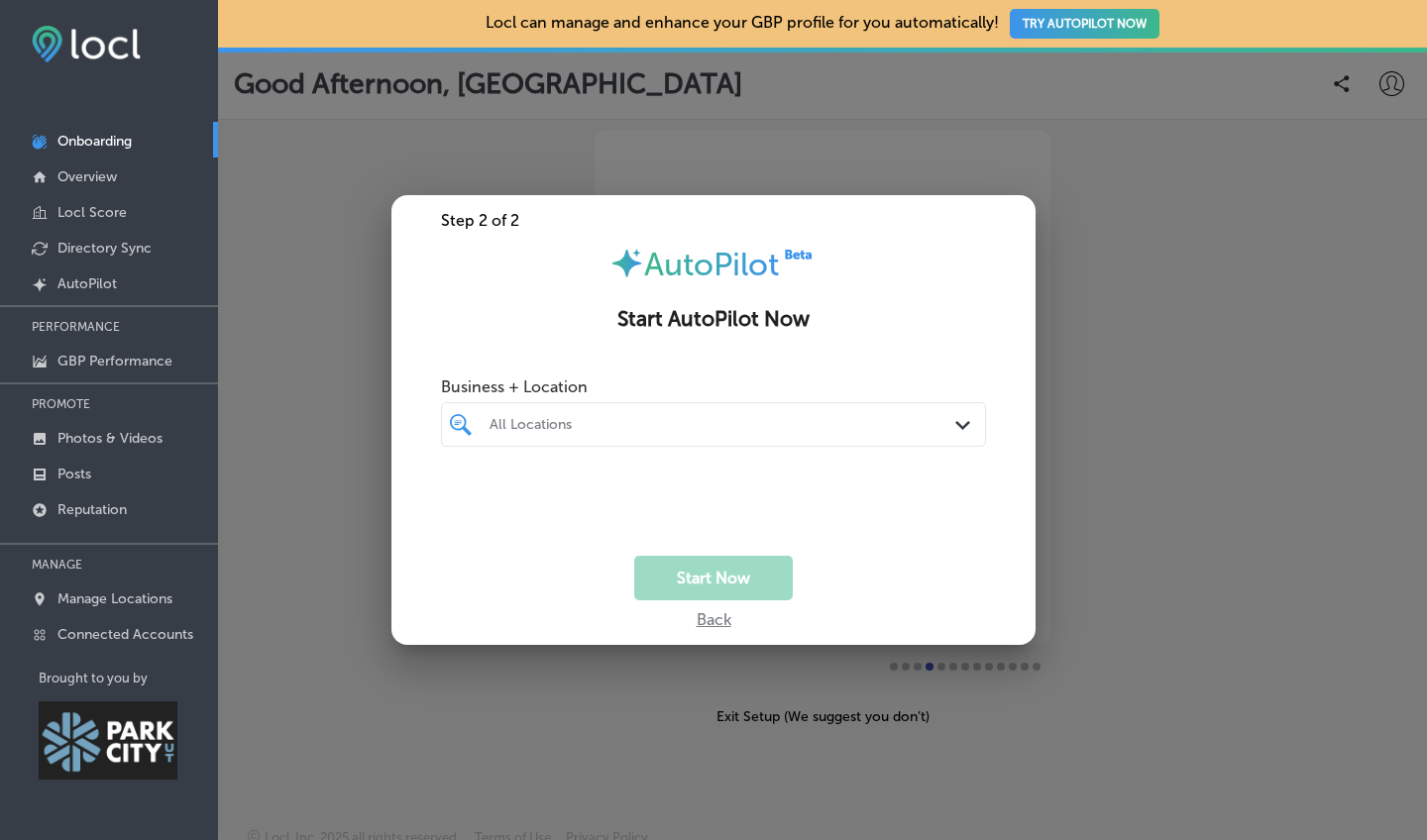 click on "Back" at bounding box center (714, 614) 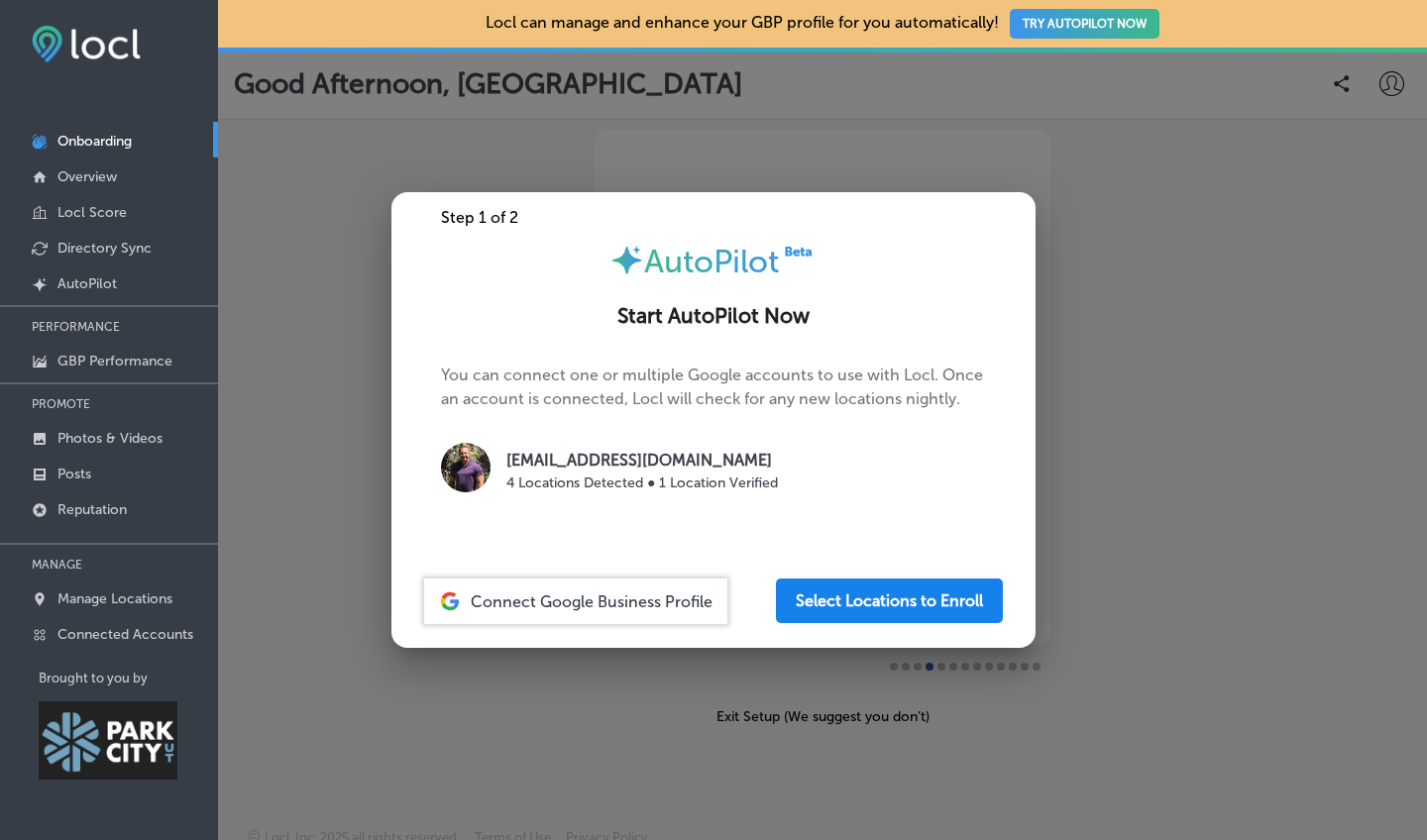 click on "Select Locations to Enroll" at bounding box center [889, 600] 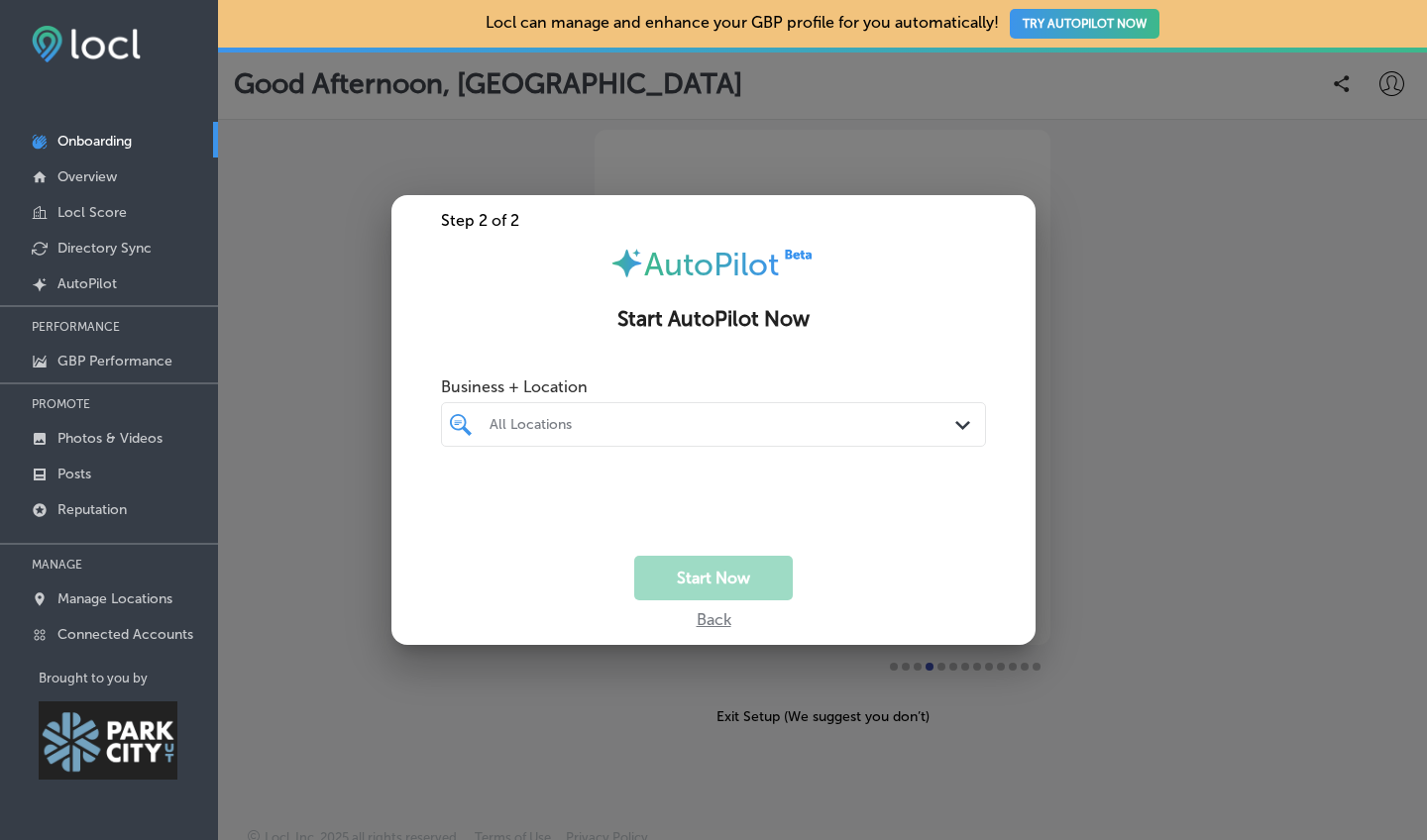 click on "Back" at bounding box center (714, 614) 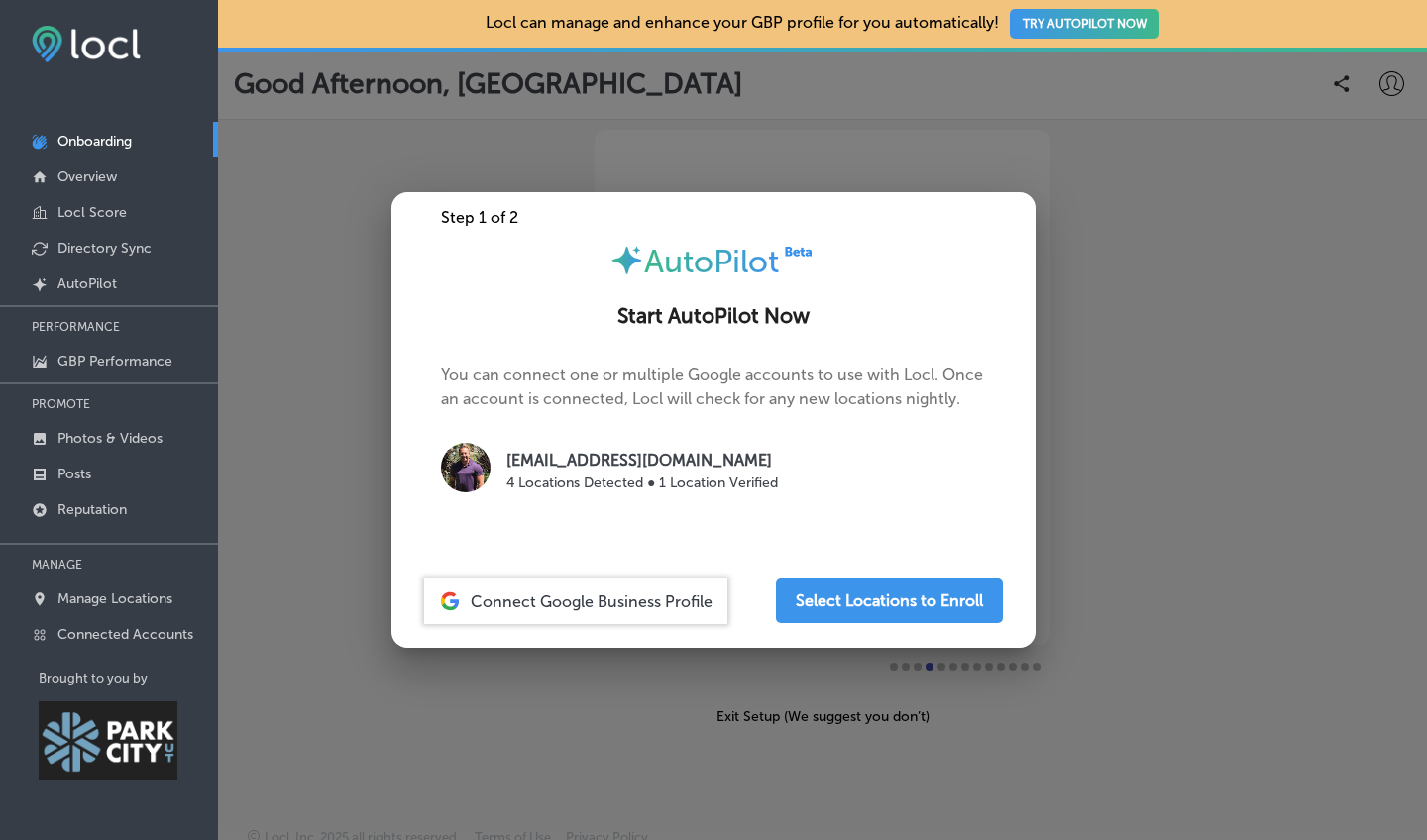 click on "Connect Google Business Profile" at bounding box center (592, 601) 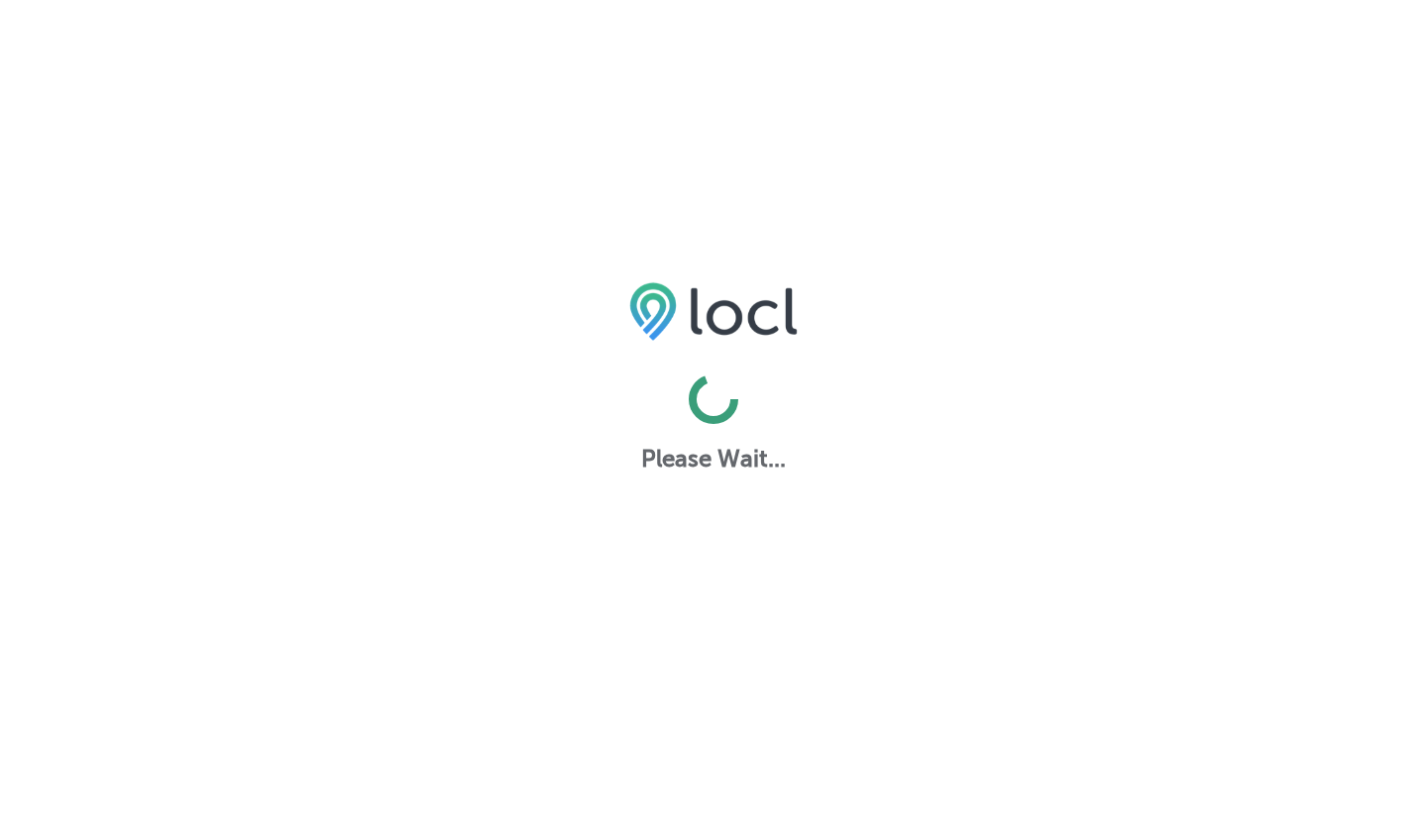 scroll, scrollTop: 0, scrollLeft: 0, axis: both 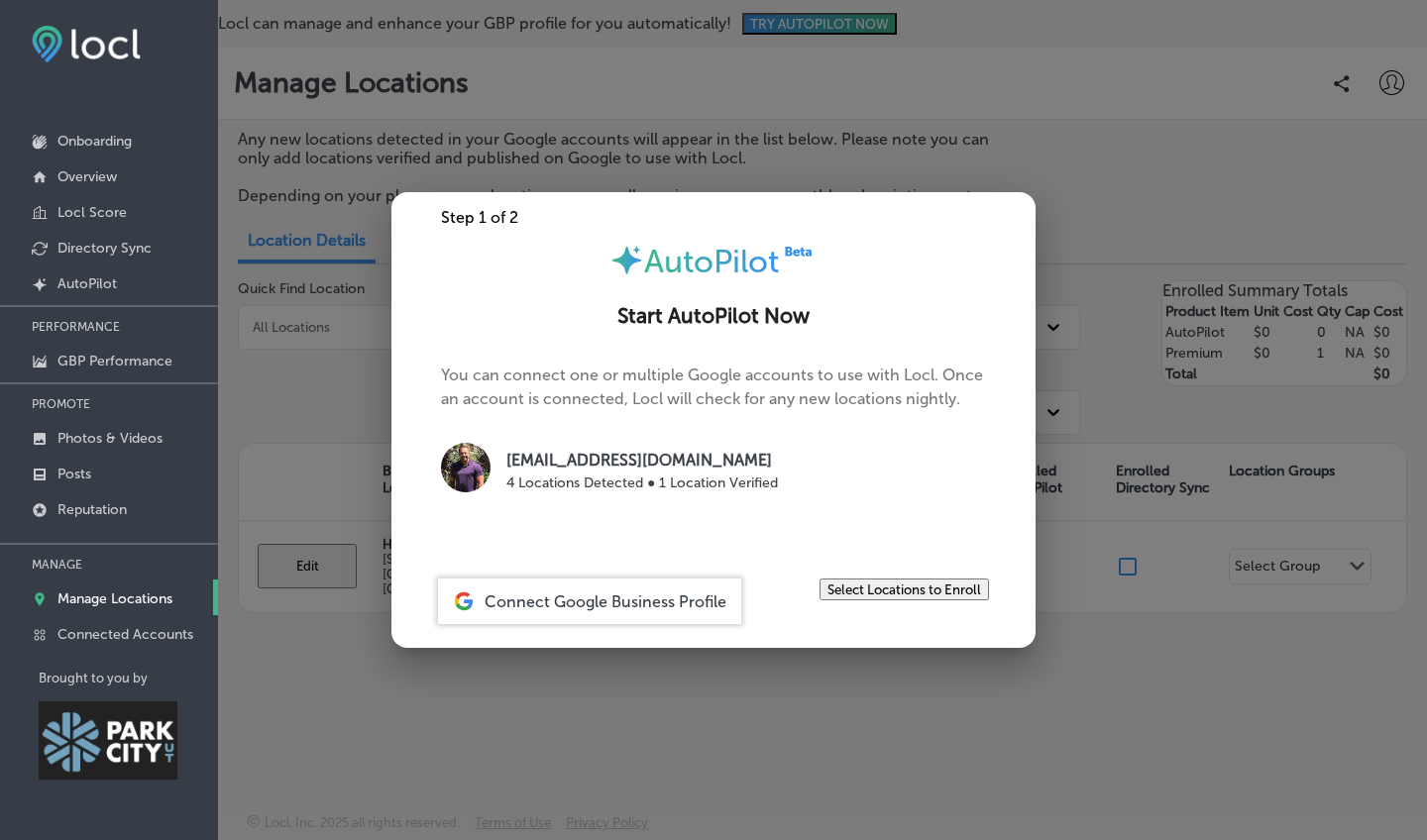 click on "Select Locations to Enroll" at bounding box center [904, 589] 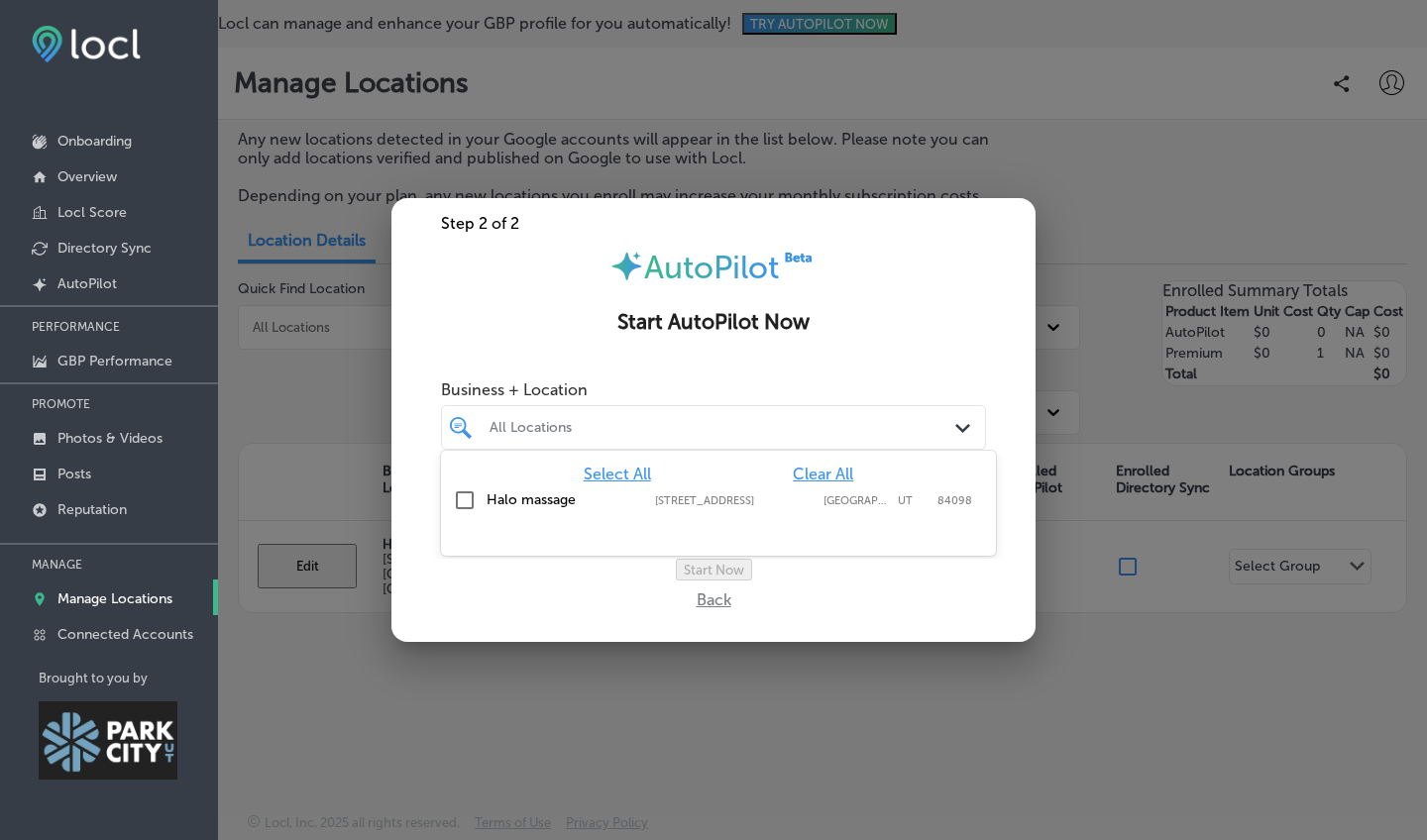 click on "Path
Created with Sketch." 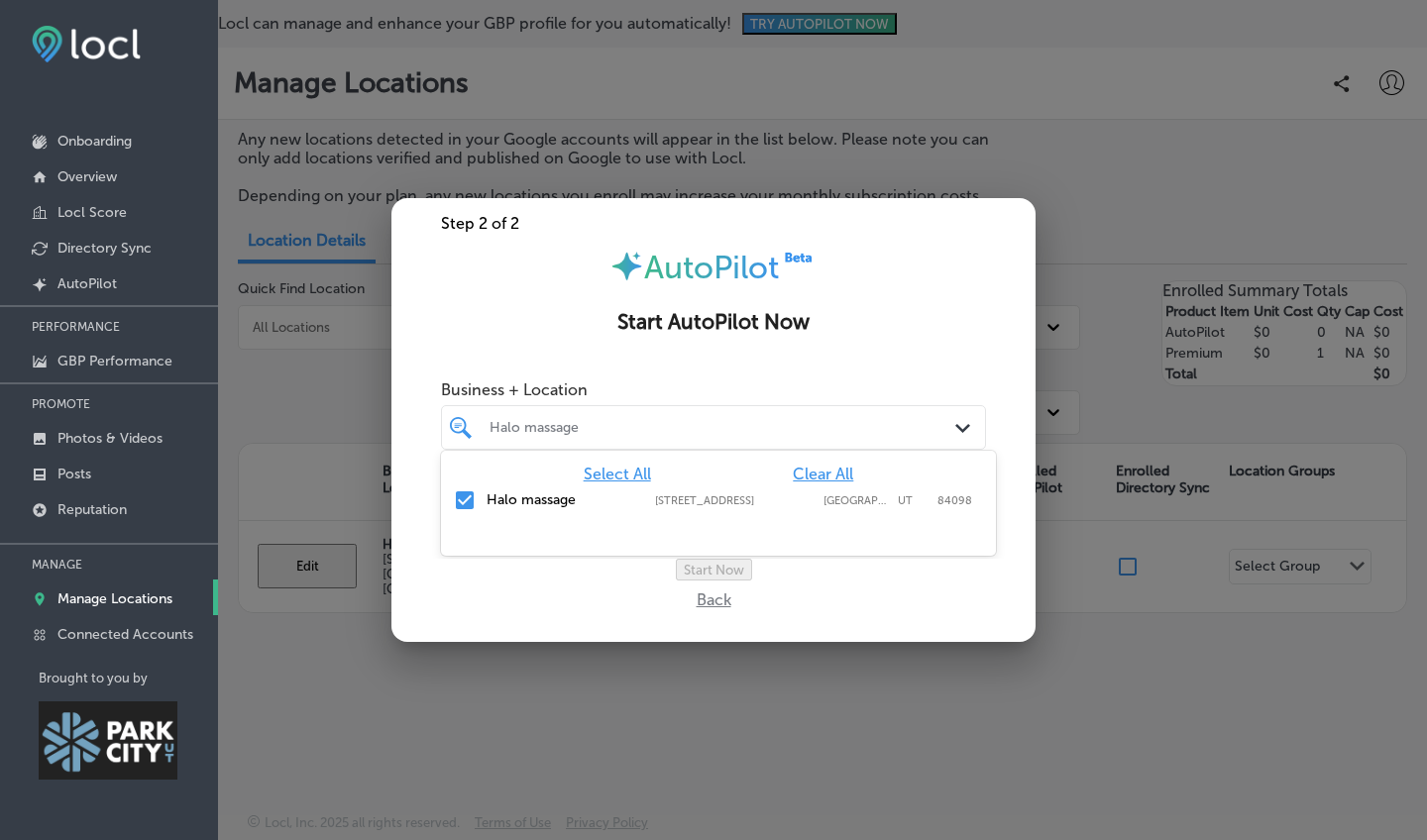 scroll, scrollTop: 3, scrollLeft: 0, axis: vertical 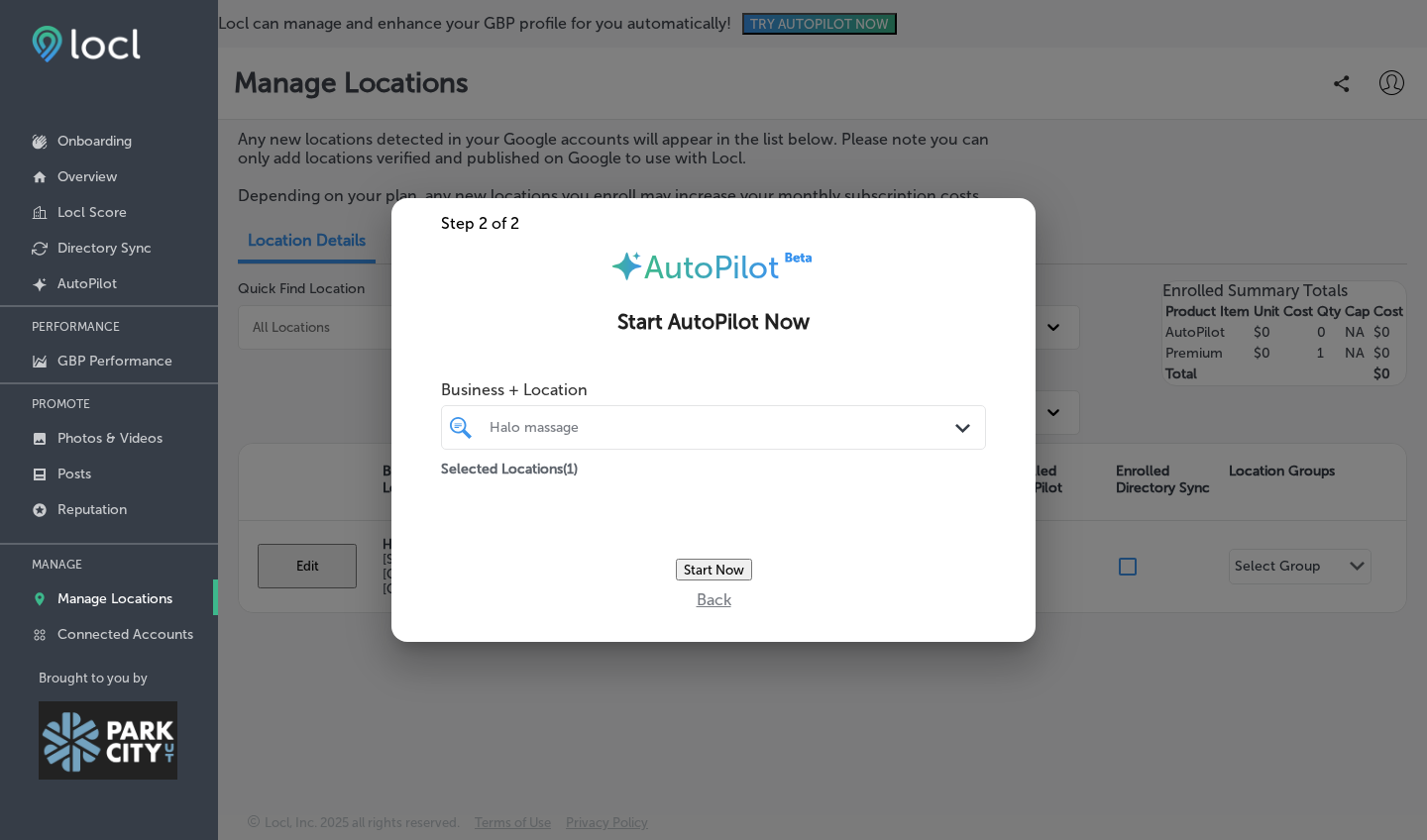 drag, startPoint x: 1029, startPoint y: 532, endPoint x: 1019, endPoint y: 604, distance: 72.69113 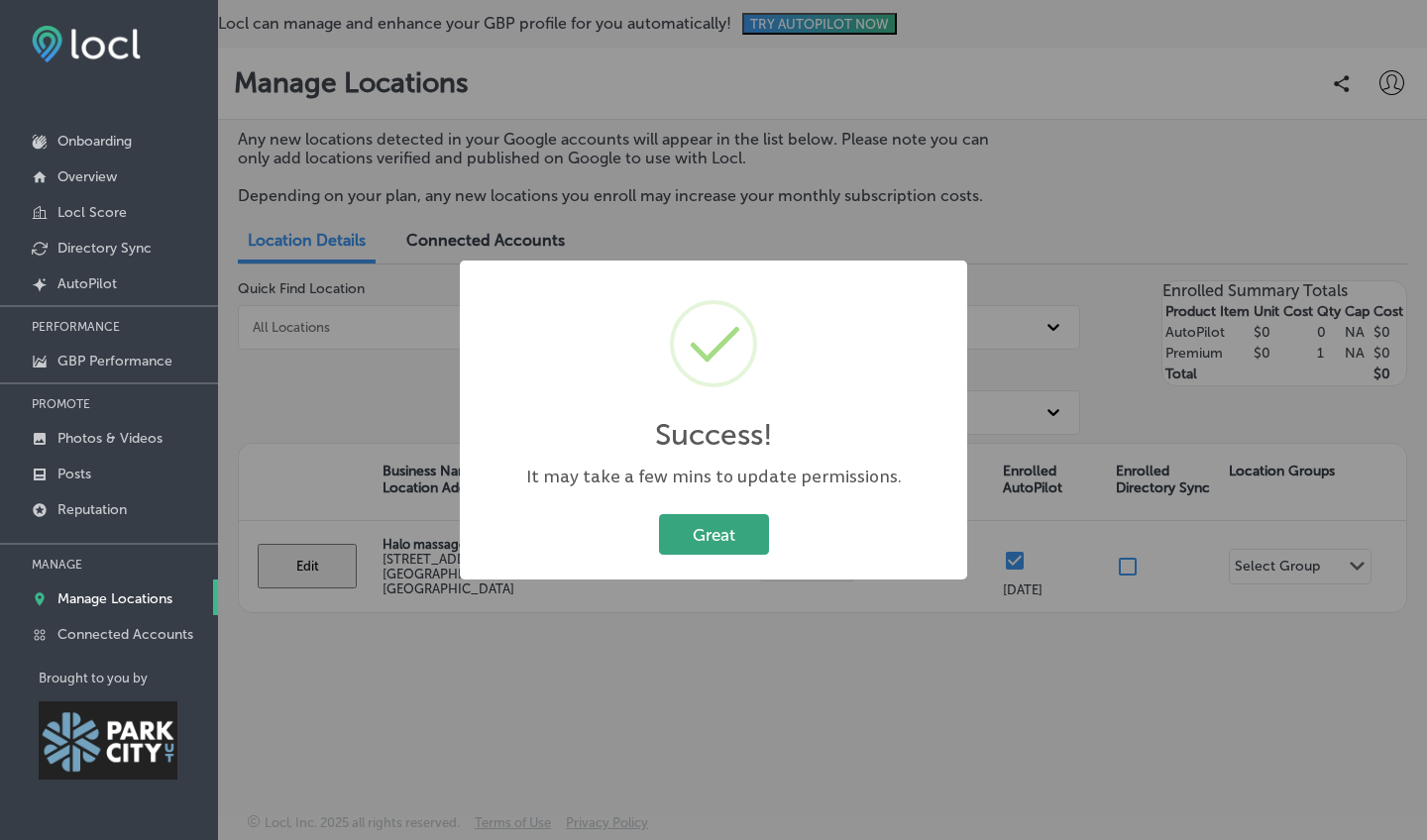 click on "Great" at bounding box center [714, 534] 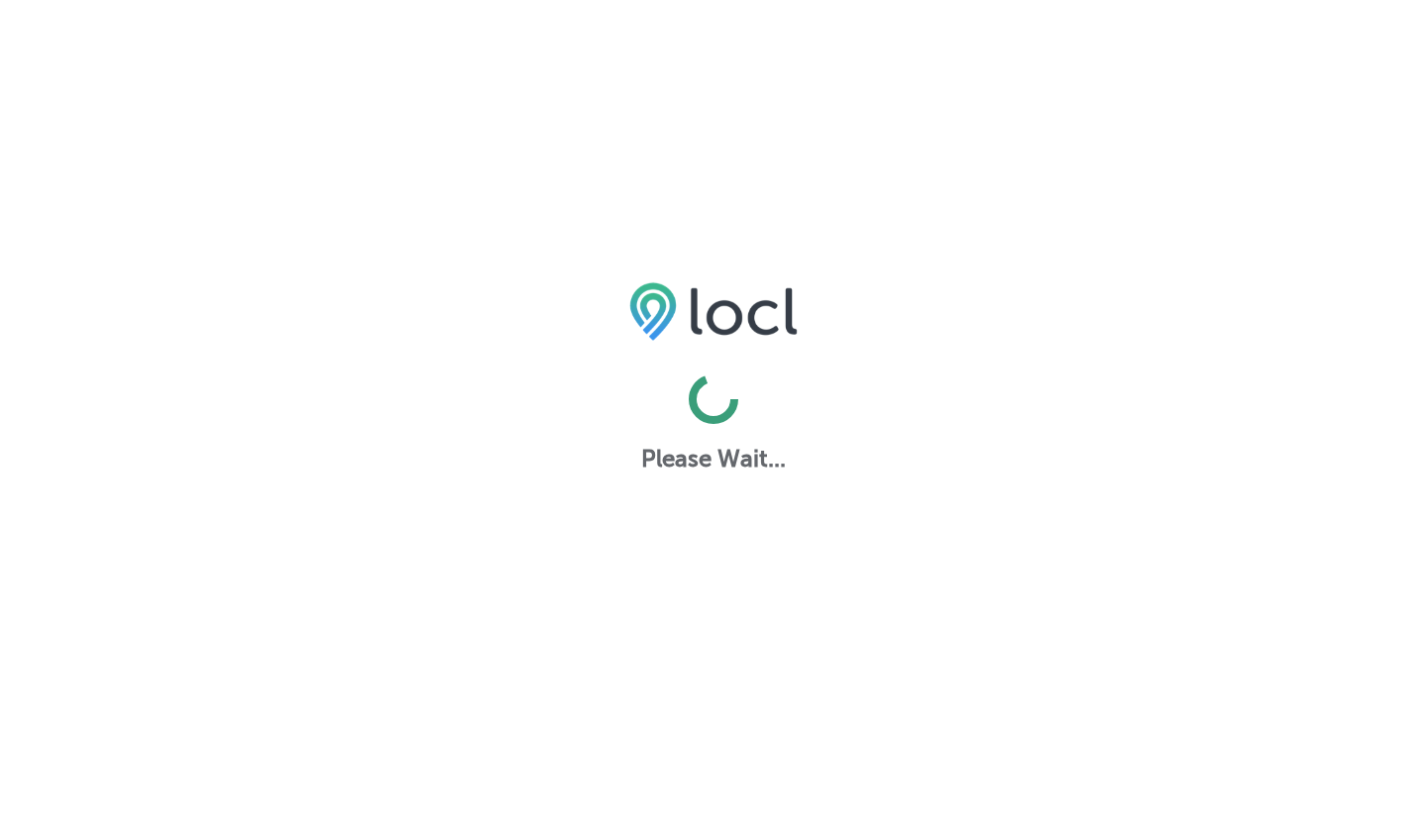 scroll, scrollTop: 0, scrollLeft: 0, axis: both 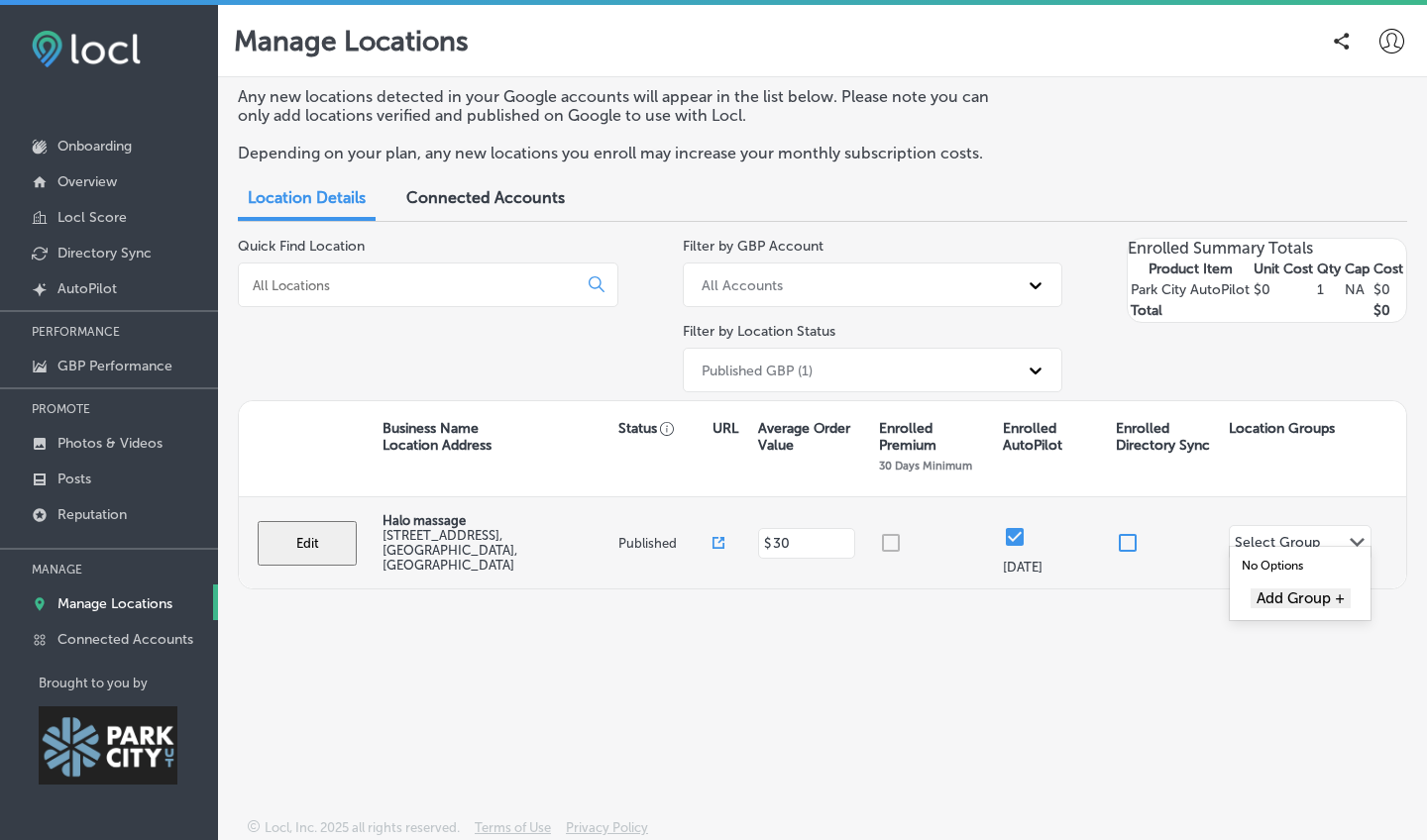 click on "Path
Created with Sketch." 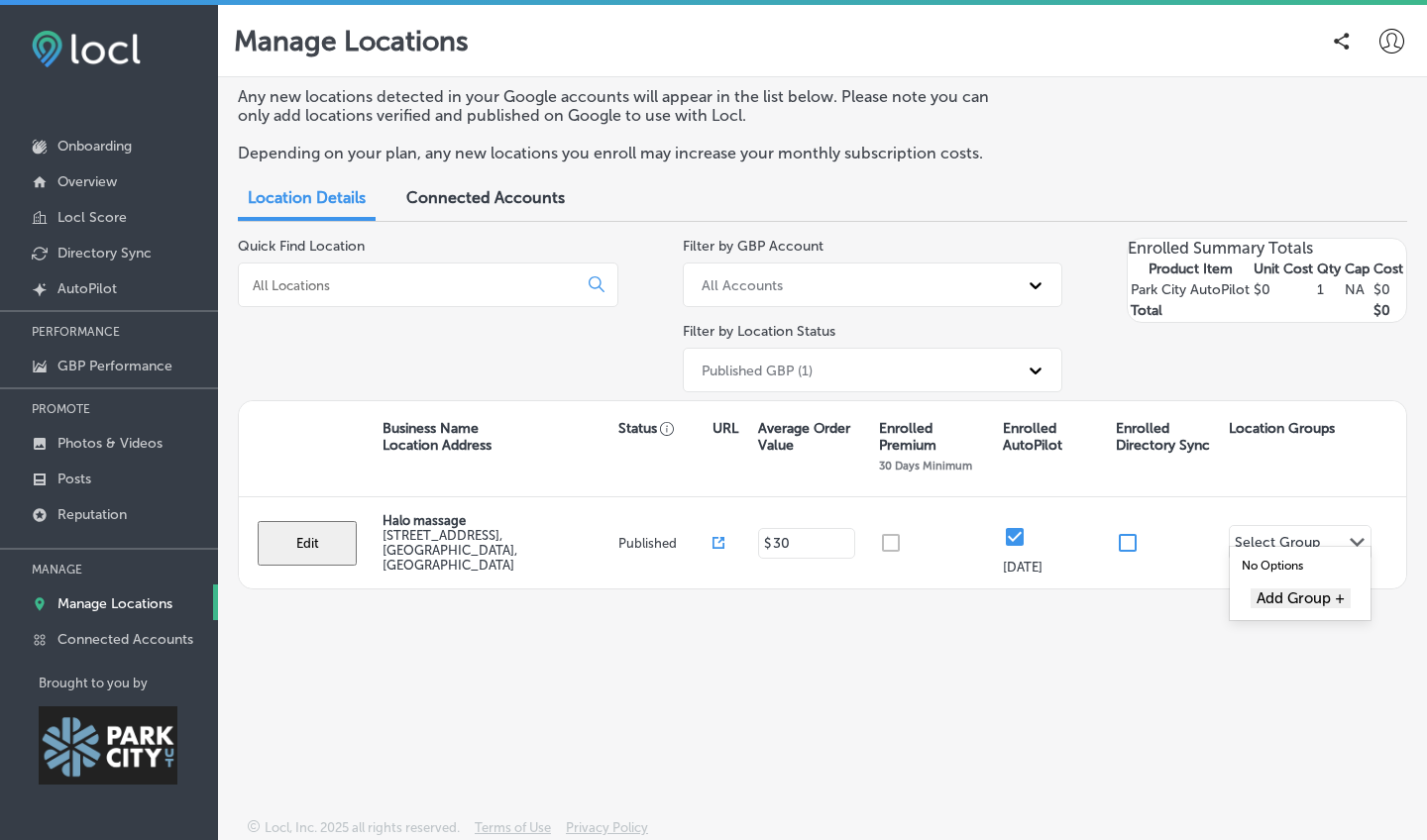 click on "Any new locations detected in your Google accounts will appear in the list below. Please note you can only add locations verified and published on Google to use with Locl. Depending on your plan, any new locations you enroll may increase your monthly subscription costs. Location Details Connected Accounts Quick Find Location
Filter by GBP Account All Accounts Filter by Location Status Published GBP (1) Enrolled Summary Totals Product Item Unit Cost Qty Cap Cost Park City AutoPilot $0 1 NA $ 0 Total $ 0 Business Name  Location Address Status
URL Average Order Value Enrolled Premium 30 Days Minimum Enrolled AutoPilot Enrolled Directory Sync Location Groups Edit Halo massage 2700 Homestead Rd. , Park City, UT 84098, US Published $ 30 Jul 23, 2025     Select Group
Path
Created with Sketch." at bounding box center [823, 401] 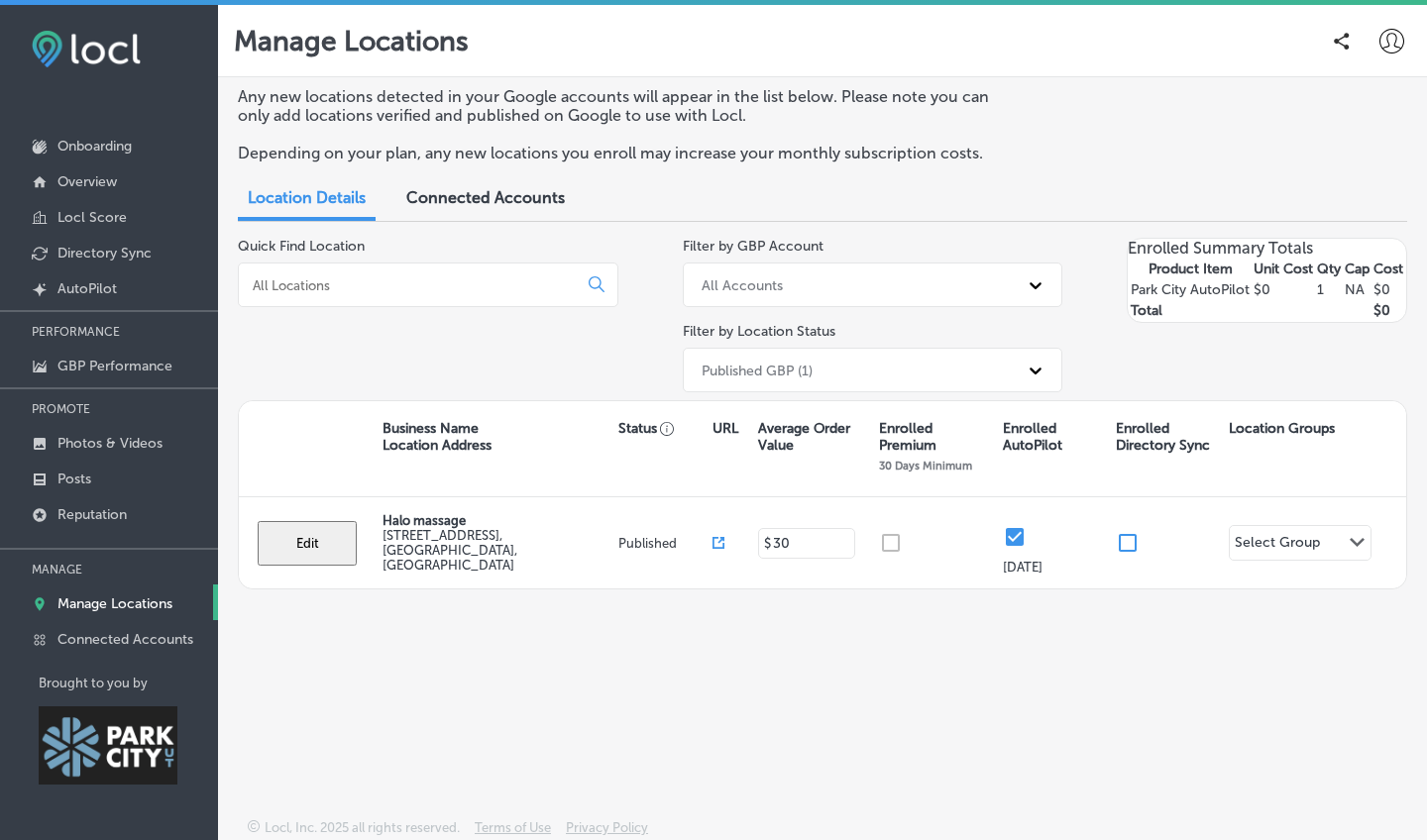 click on "Connected Accounts" at bounding box center (486, 197) 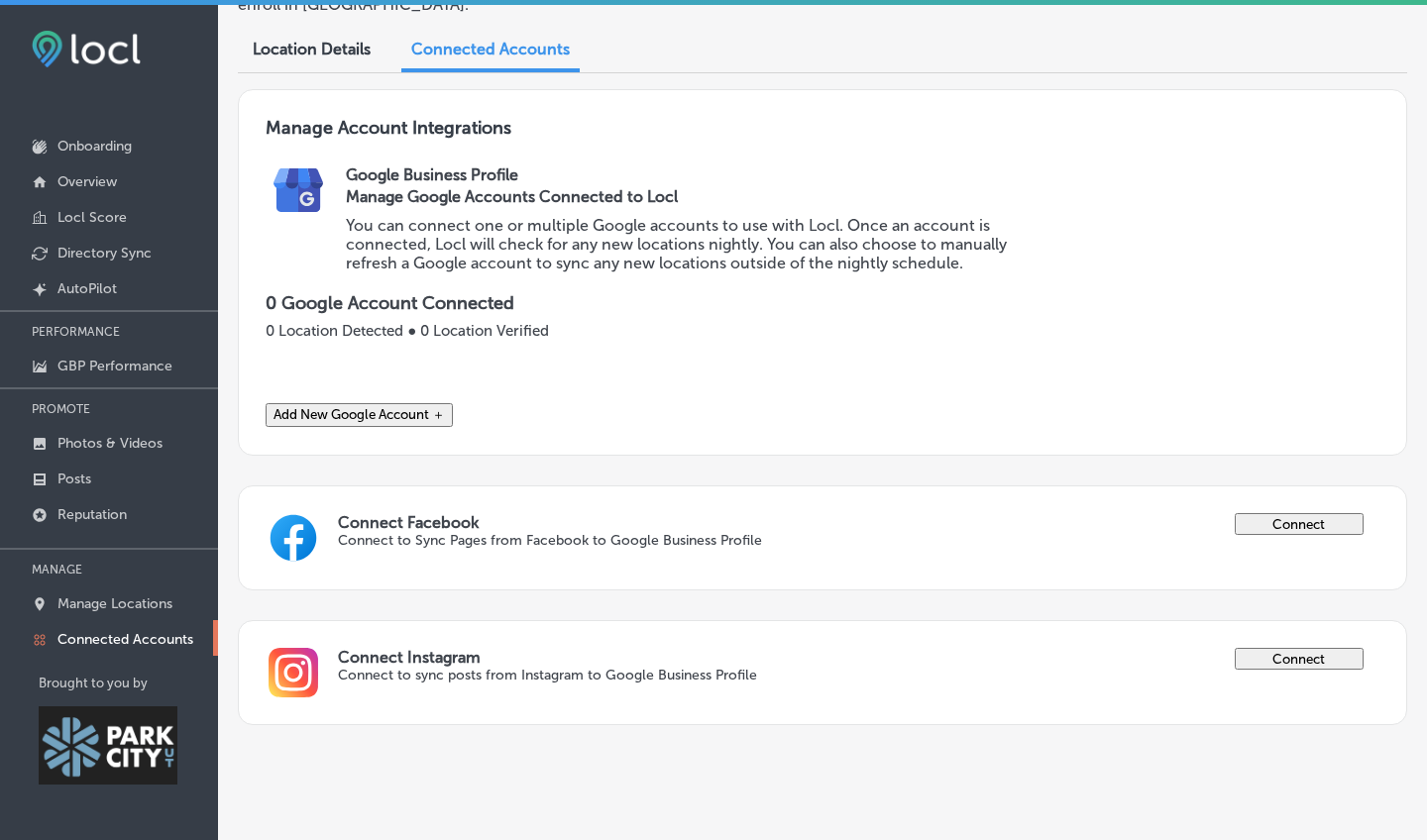 scroll, scrollTop: 155, scrollLeft: 0, axis: vertical 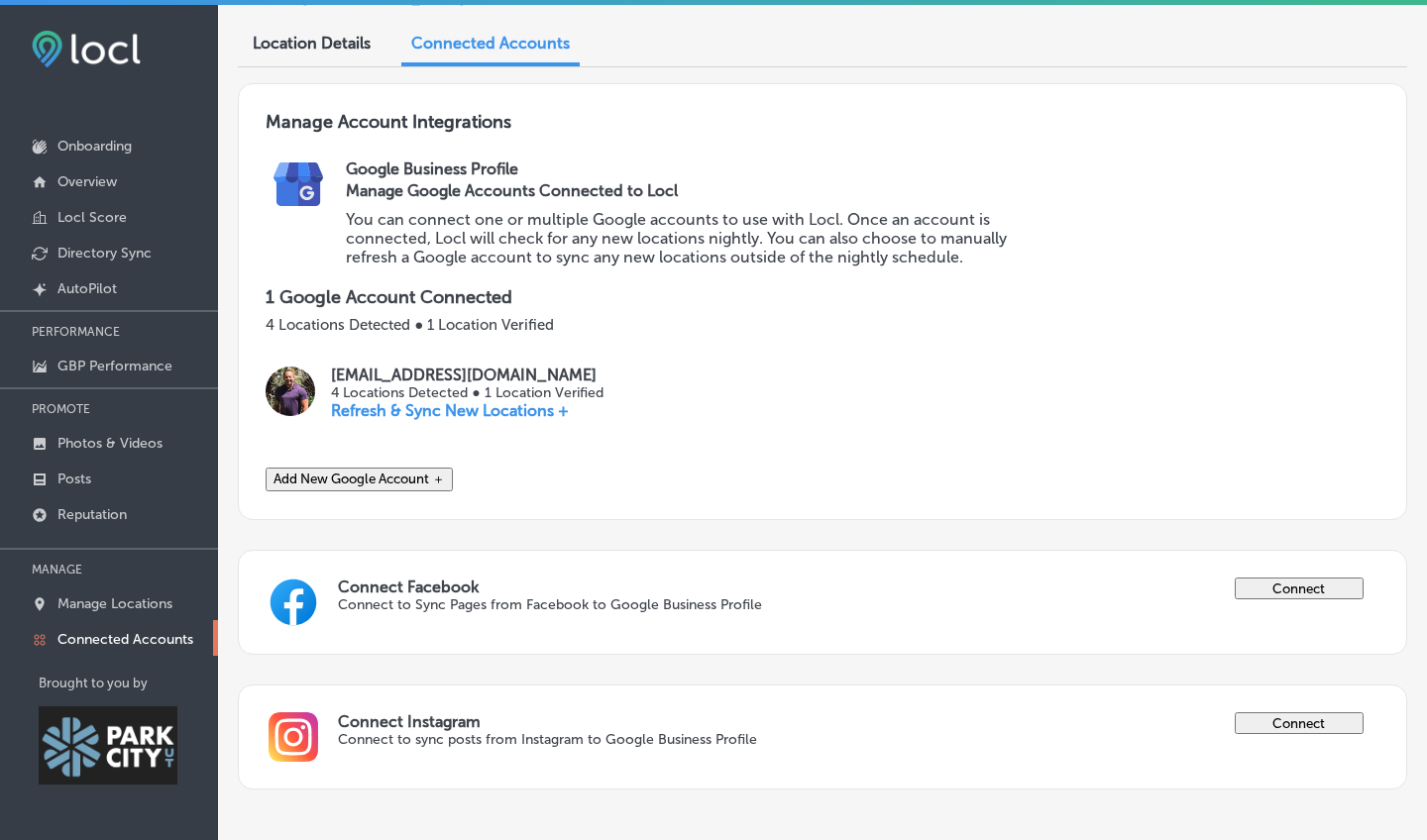 click on "Connect" at bounding box center (1299, 723) 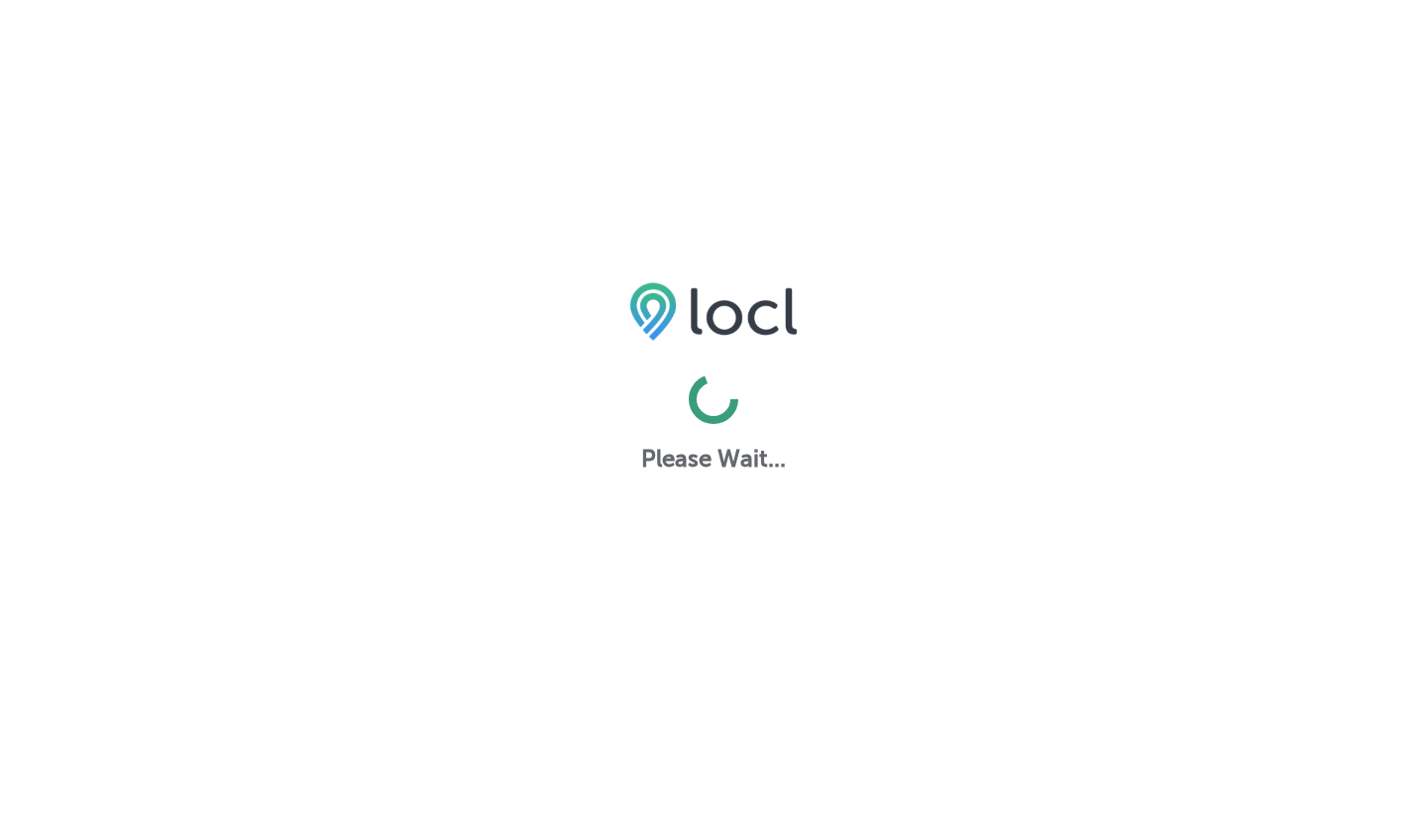 scroll, scrollTop: 0, scrollLeft: 0, axis: both 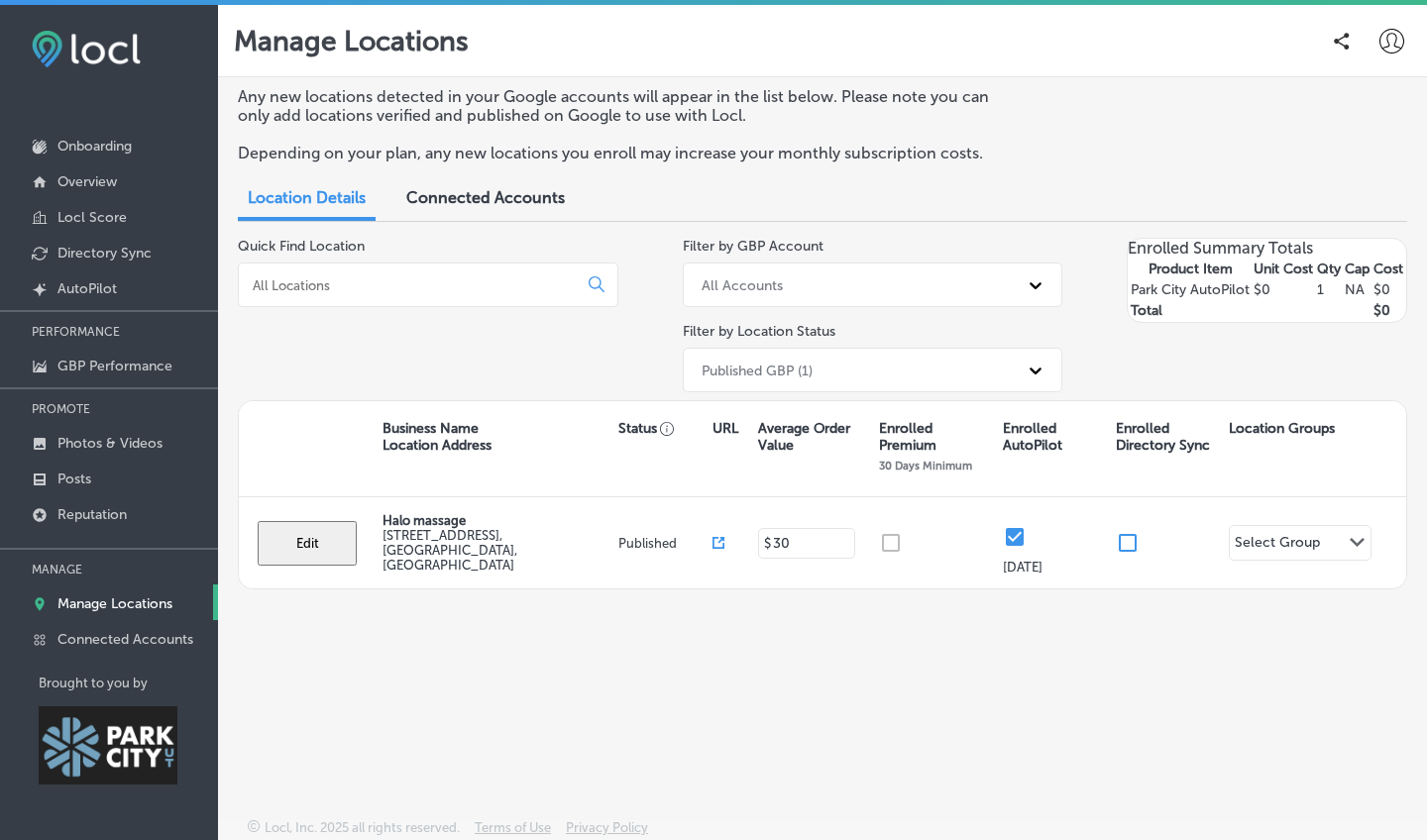 click on "Connected Accounts" at bounding box center [486, 197] 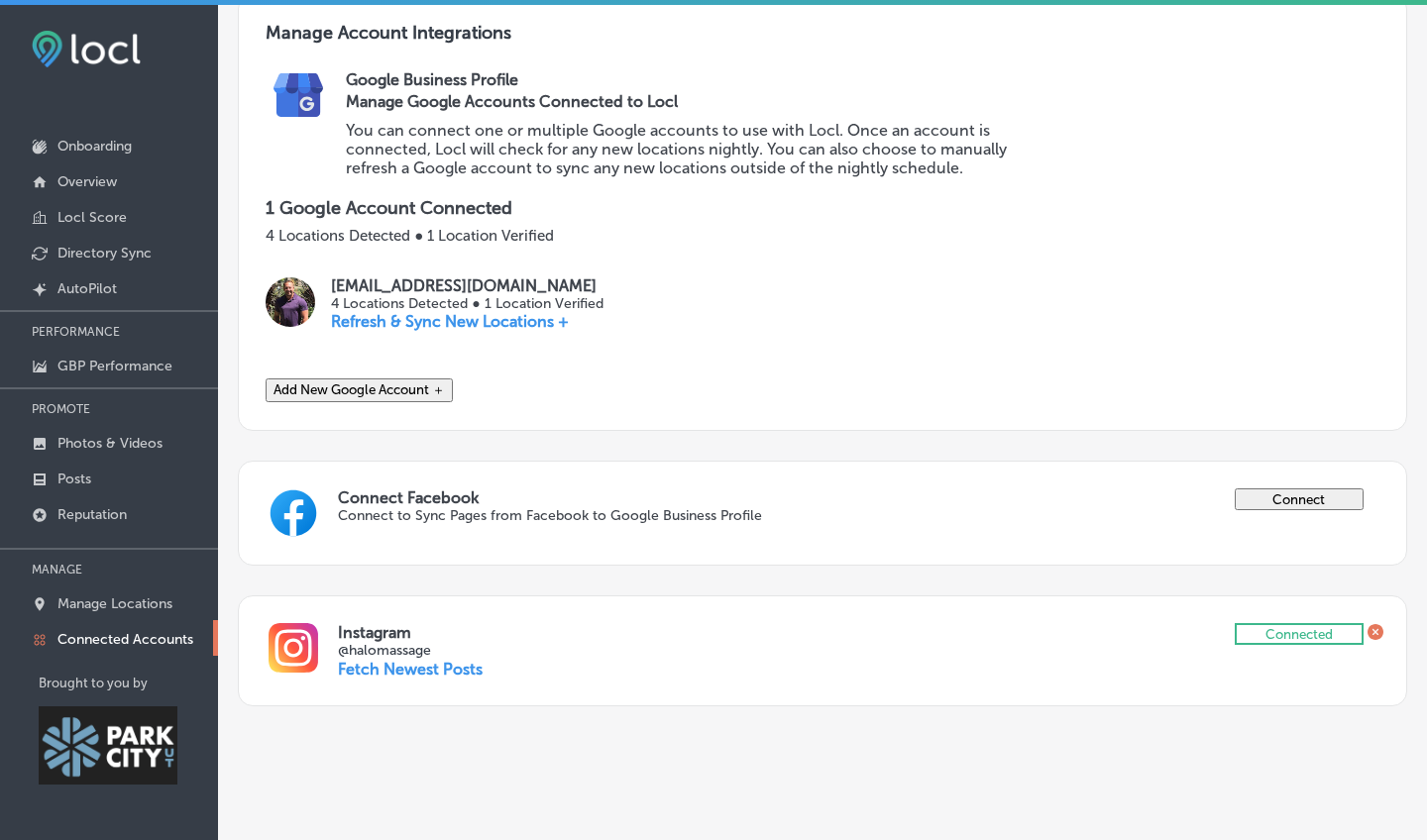 scroll, scrollTop: 244, scrollLeft: 0, axis: vertical 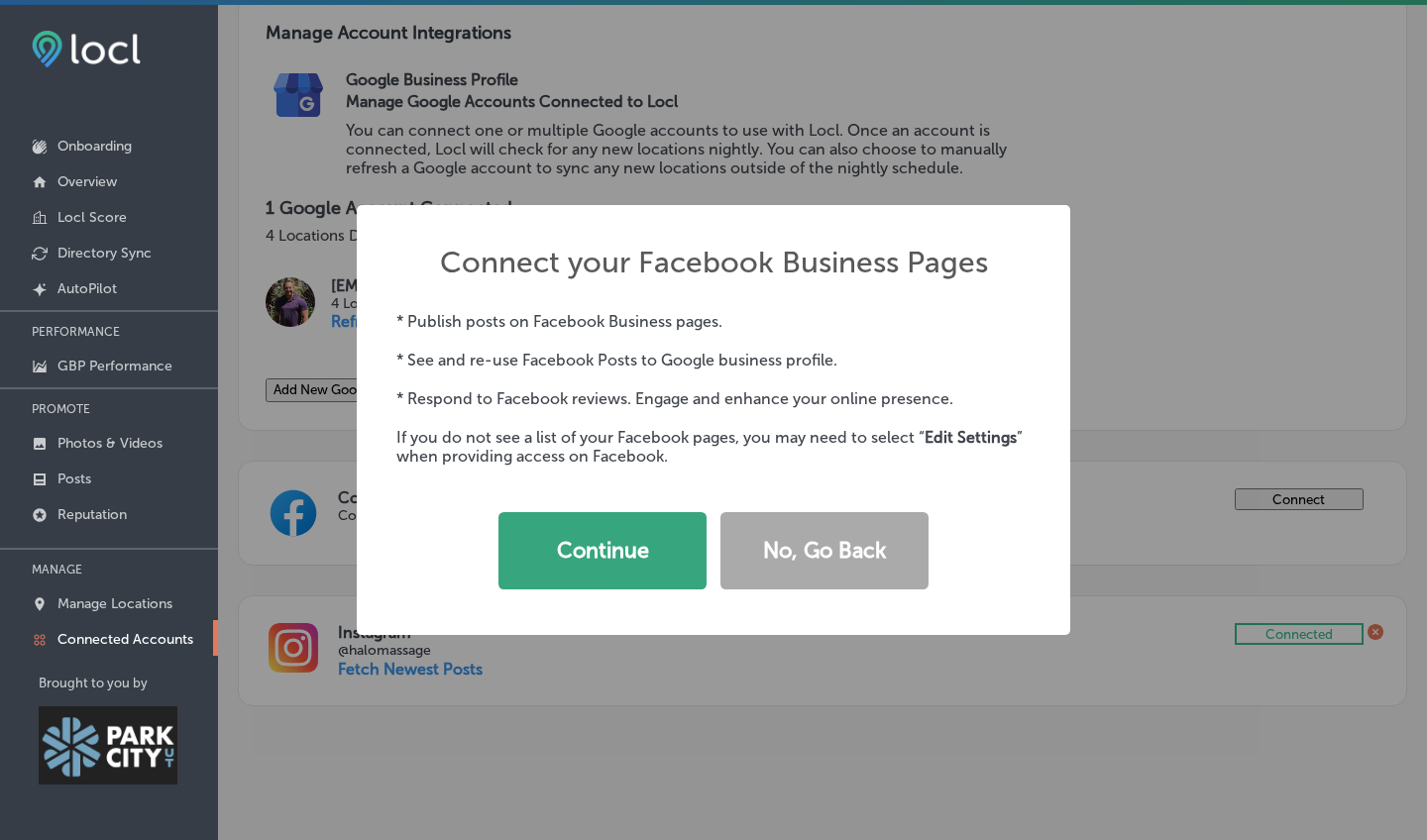 click on "Continue" at bounding box center (603, 551) 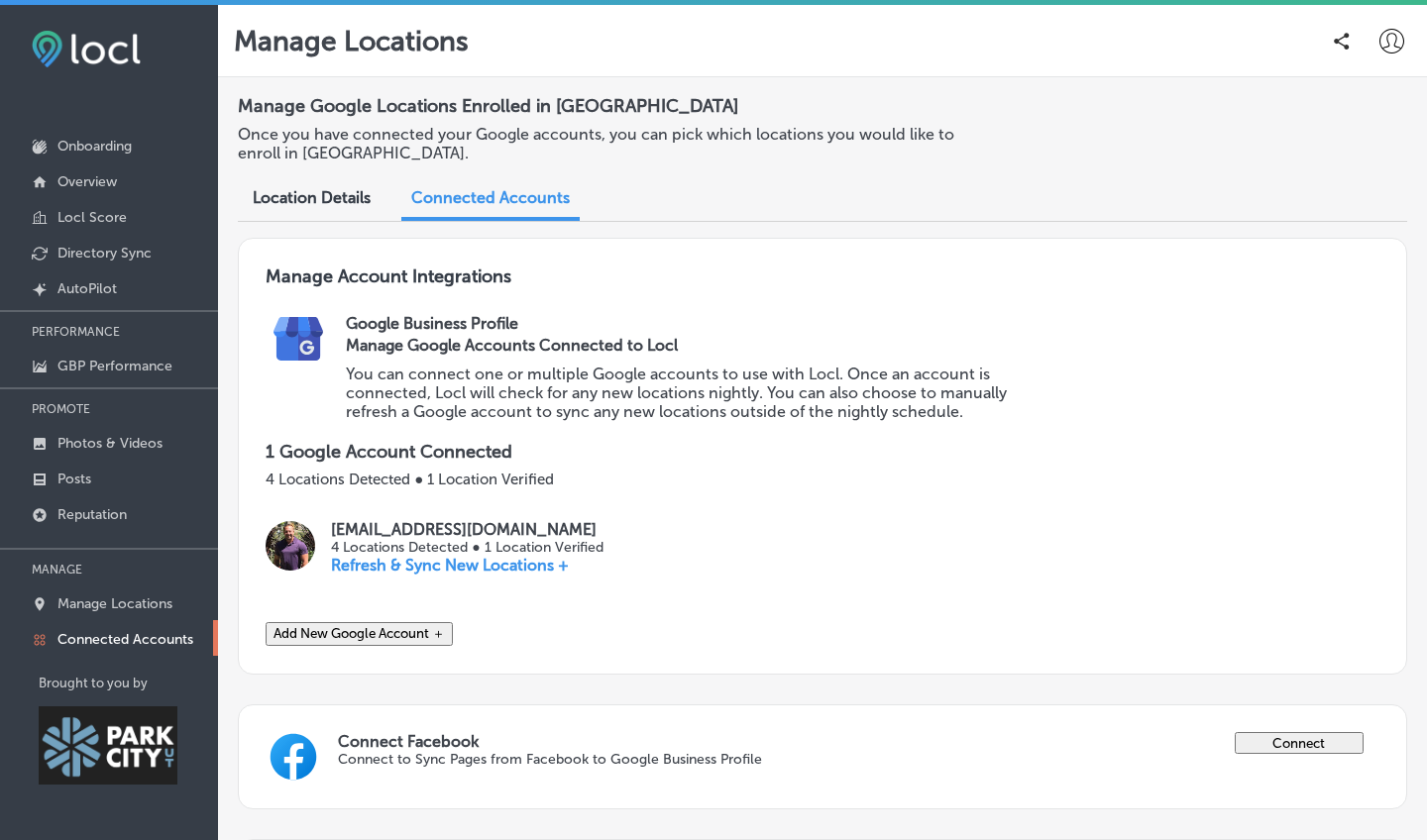 scroll, scrollTop: 0, scrollLeft: 0, axis: both 